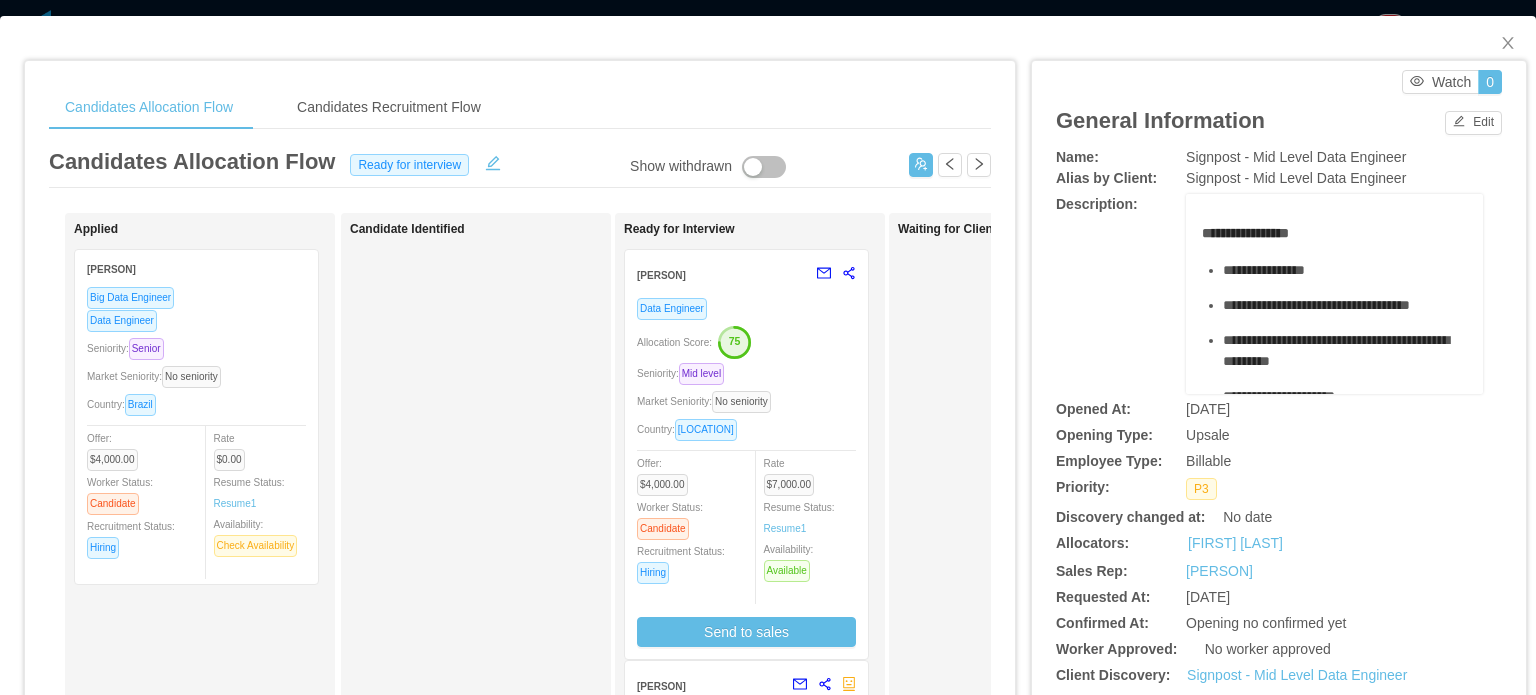 scroll, scrollTop: 0, scrollLeft: 0, axis: both 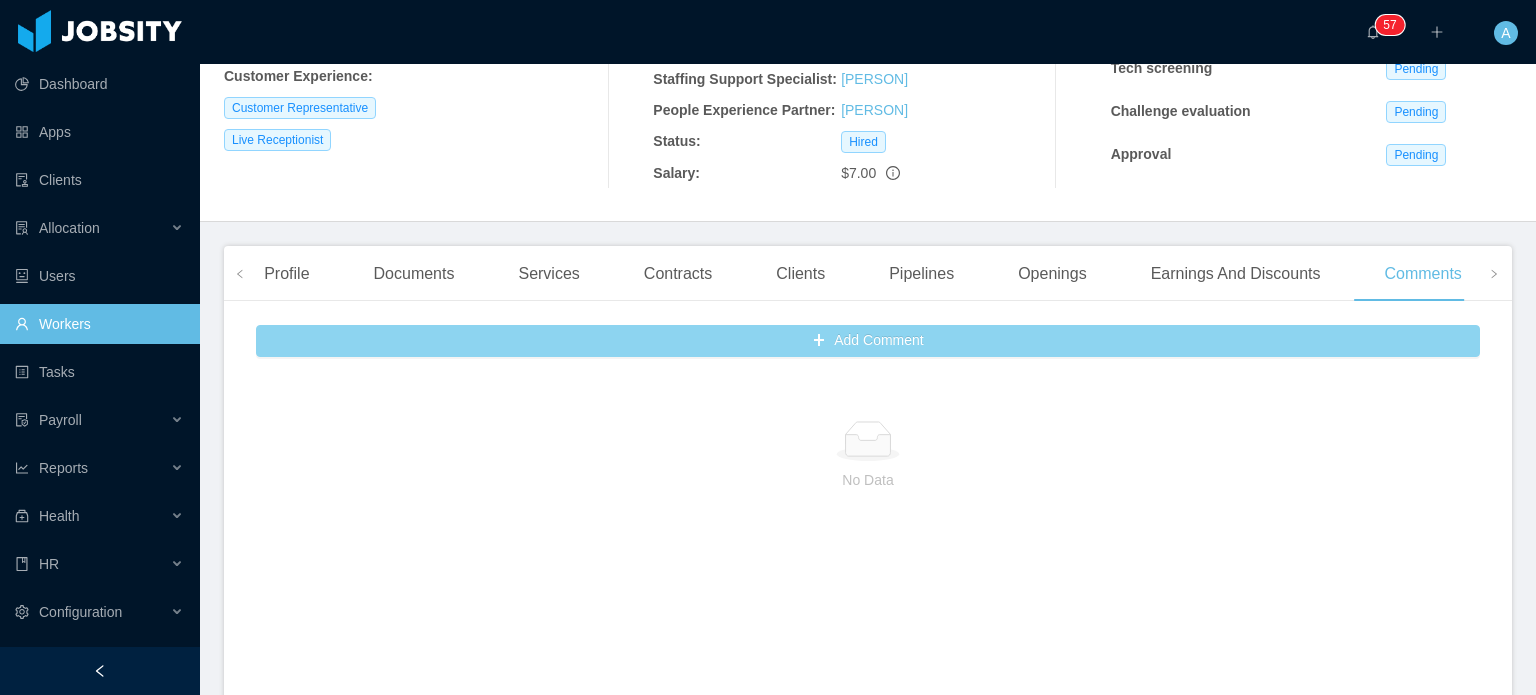 click on "Add Comment" at bounding box center [868, 341] 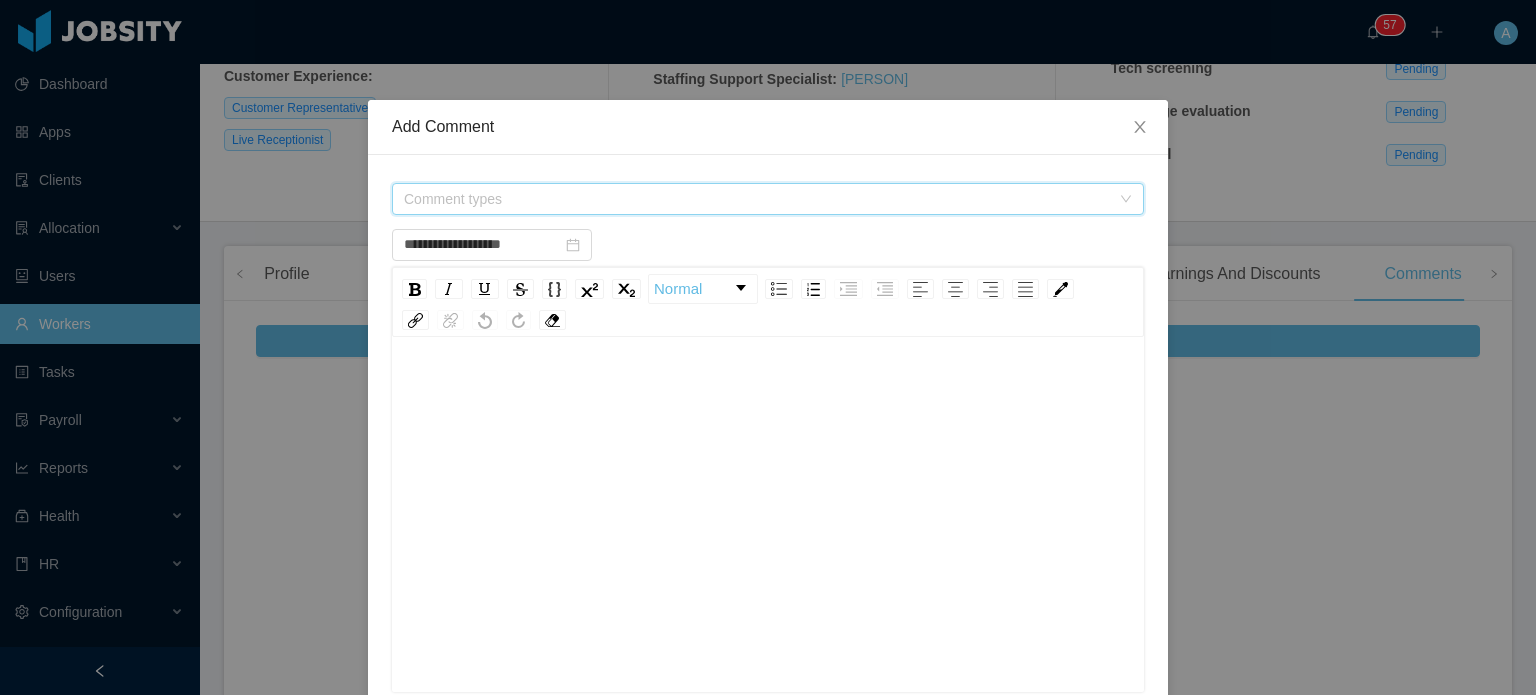 click on "Comment types" at bounding box center [757, 199] 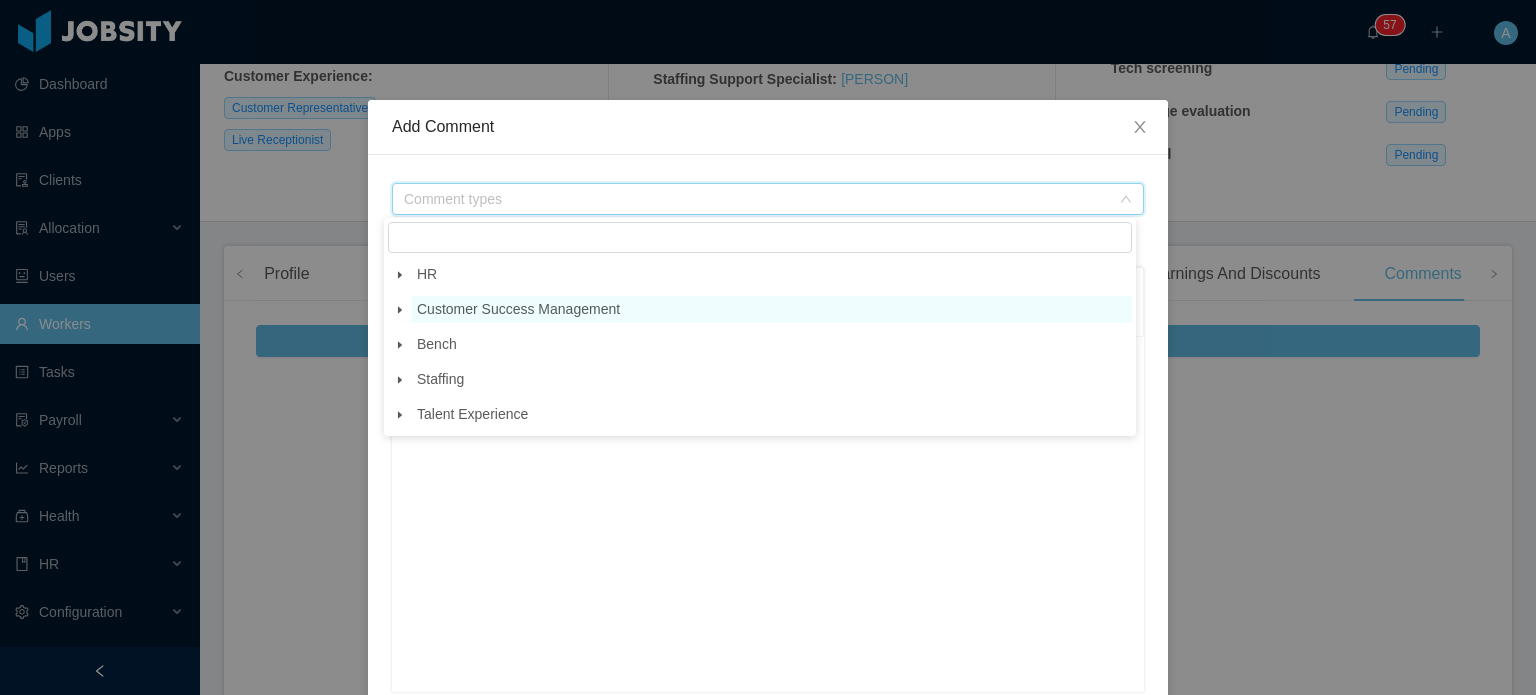 click on "Customer Success Management" at bounding box center (518, 309) 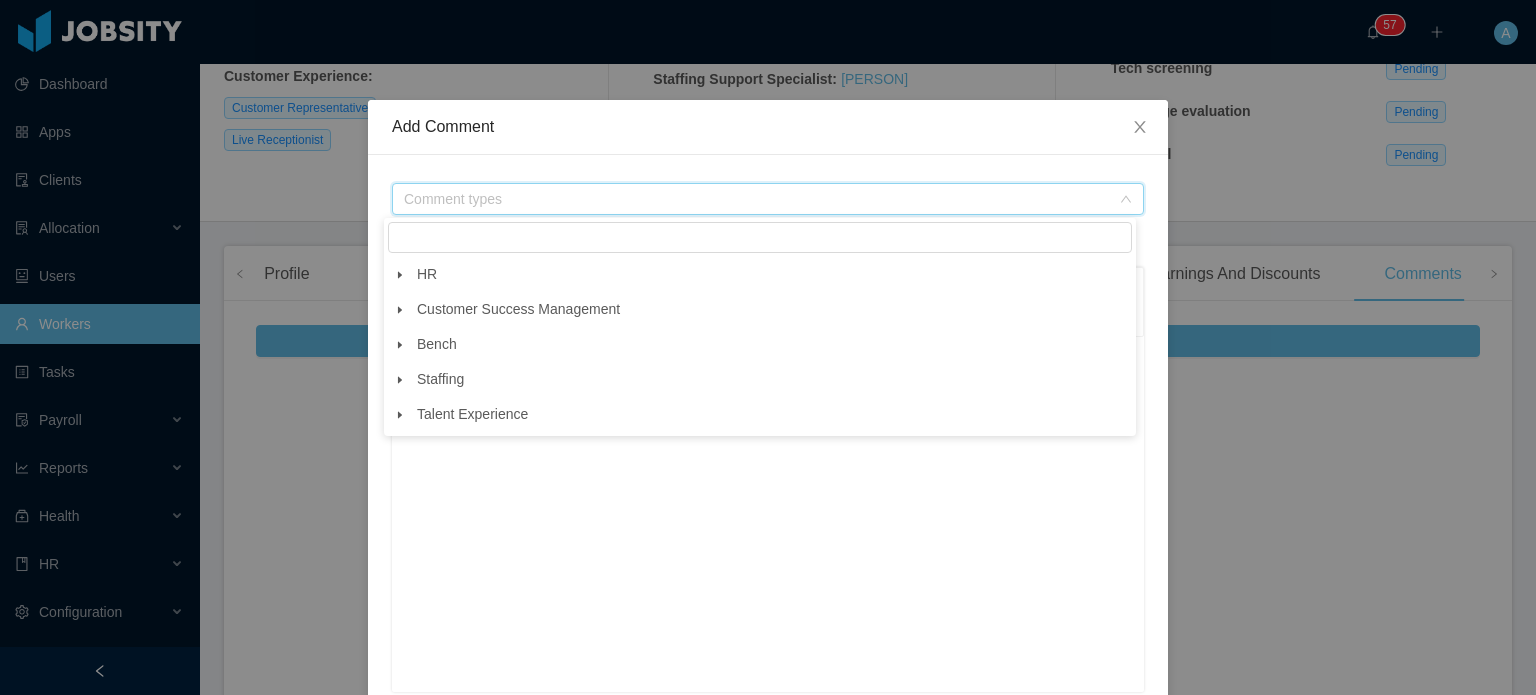 click 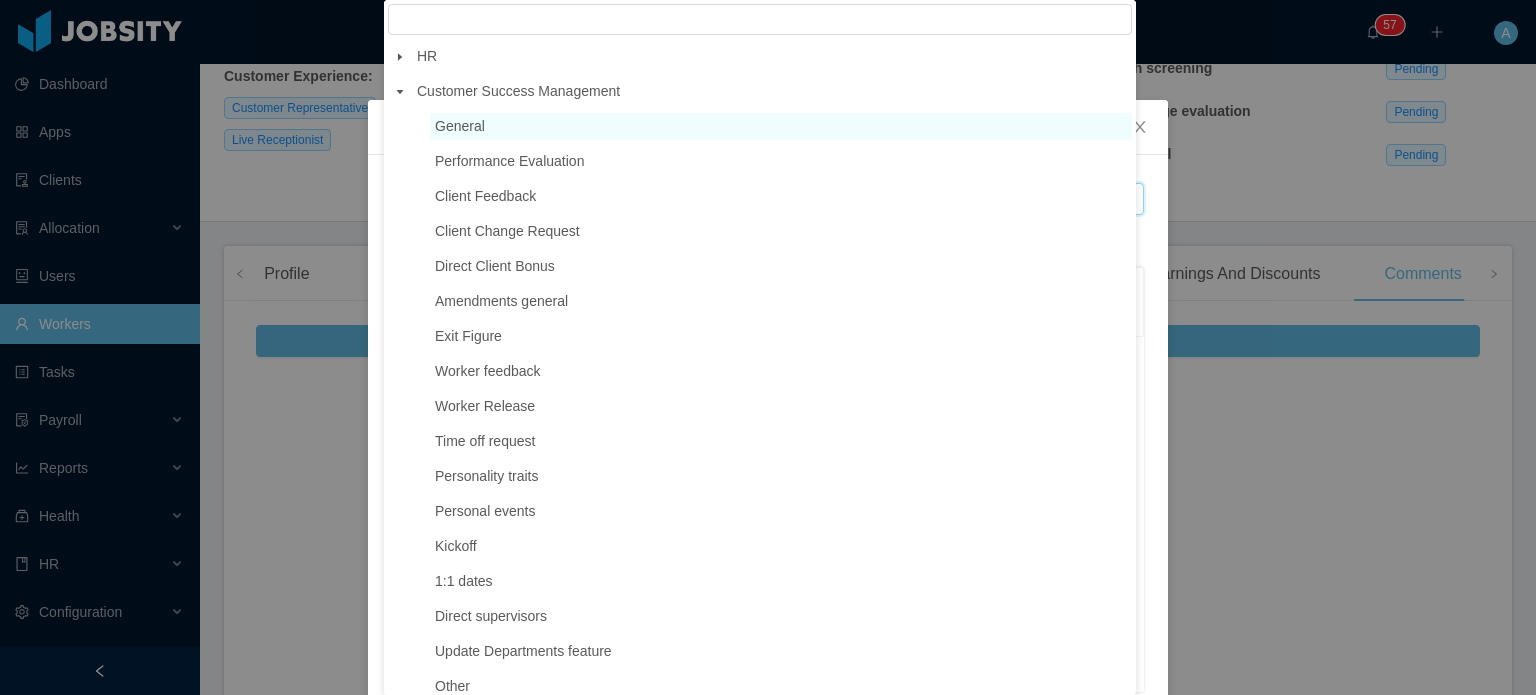 click on "General" at bounding box center (460, 126) 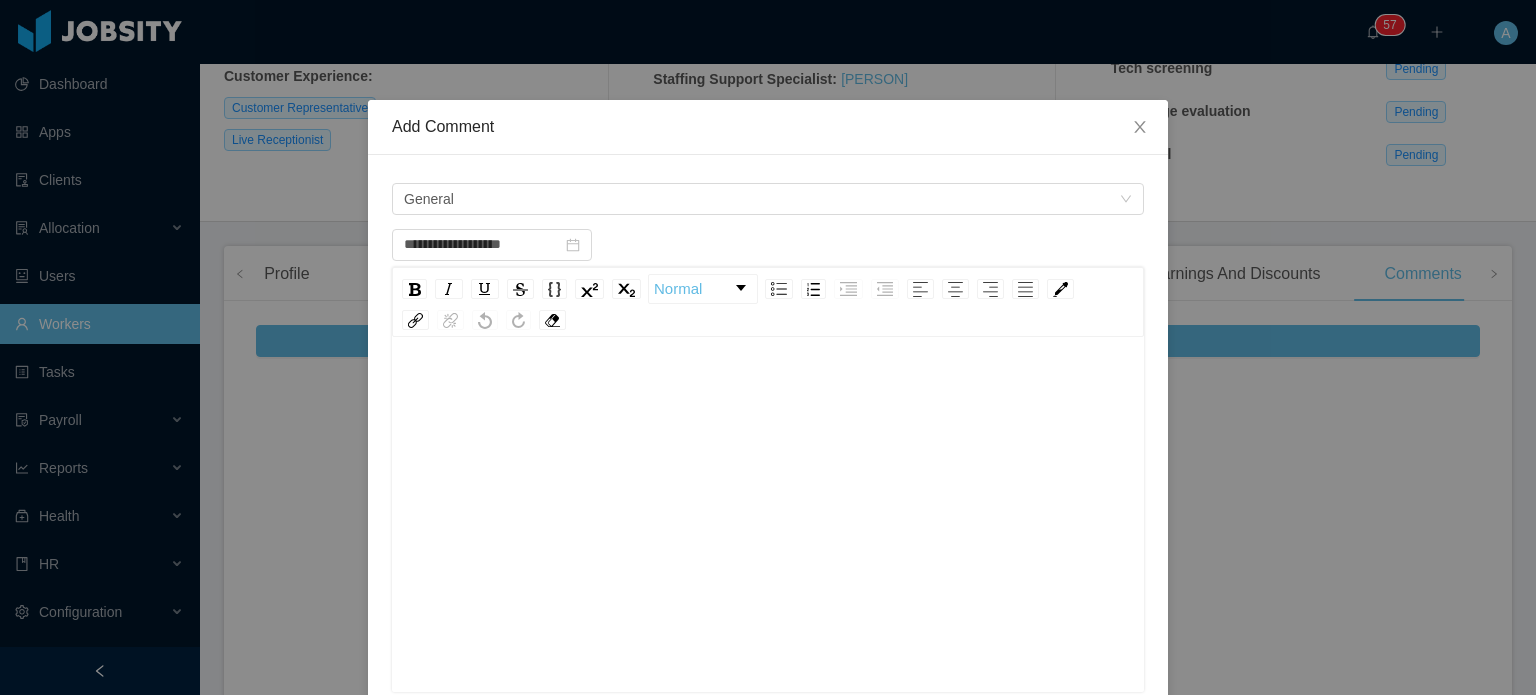 click at bounding box center [768, 391] 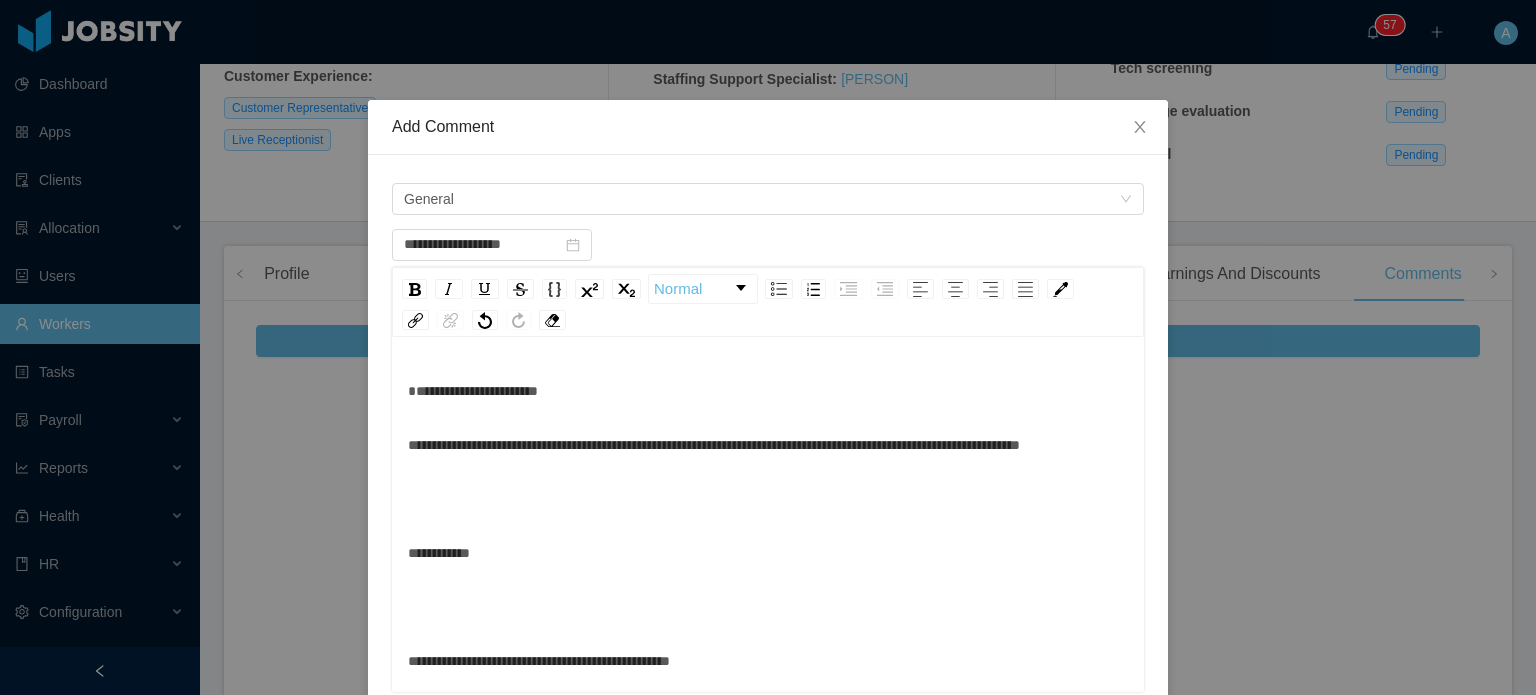 scroll, scrollTop: 1684, scrollLeft: 0, axis: vertical 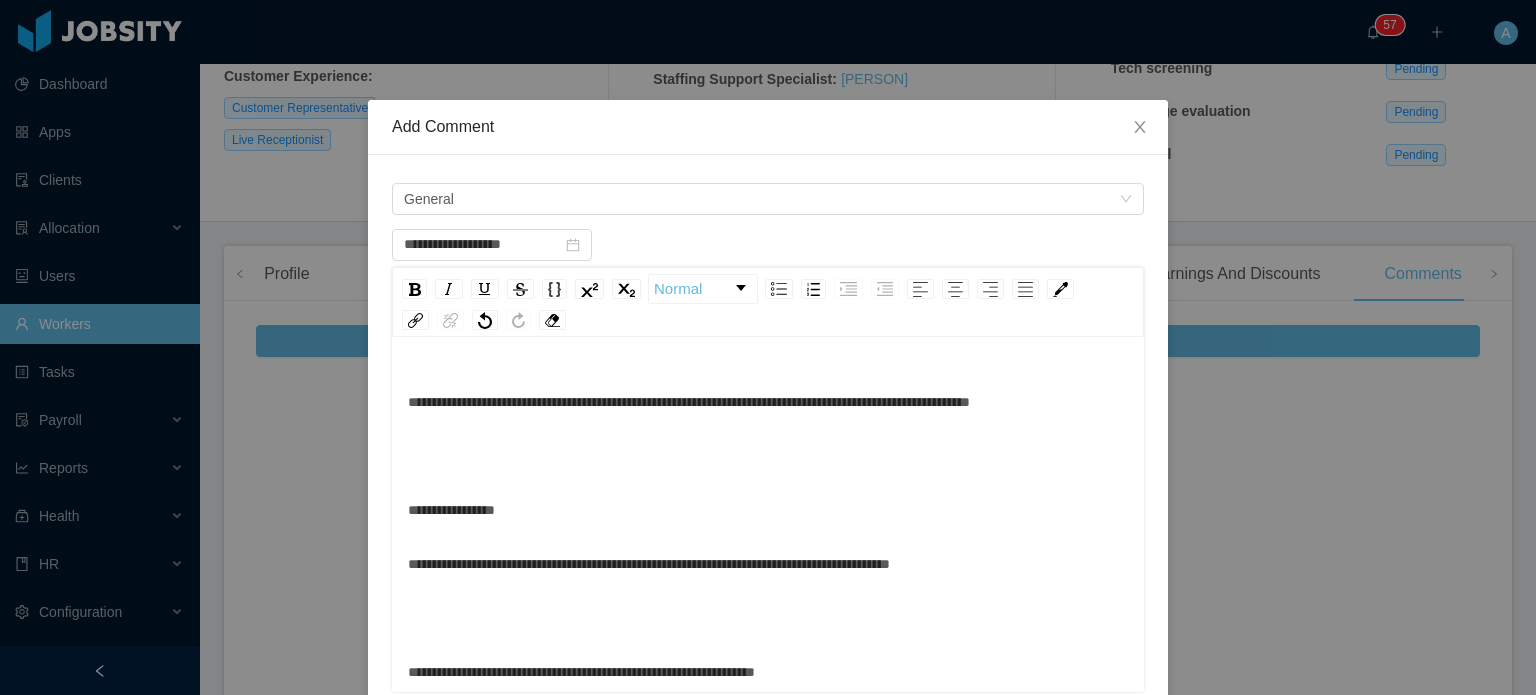 click at bounding box center (768, 456) 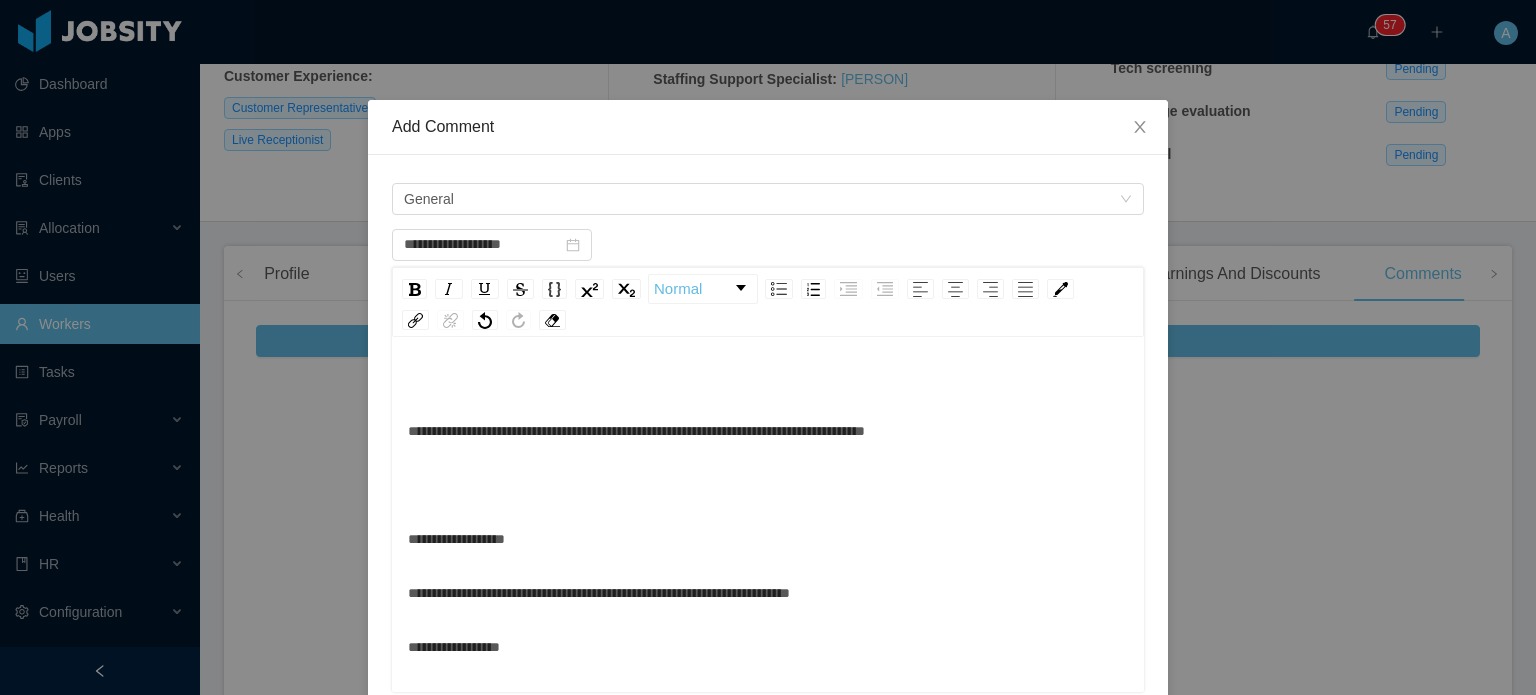 scroll, scrollTop: 1261, scrollLeft: 0, axis: vertical 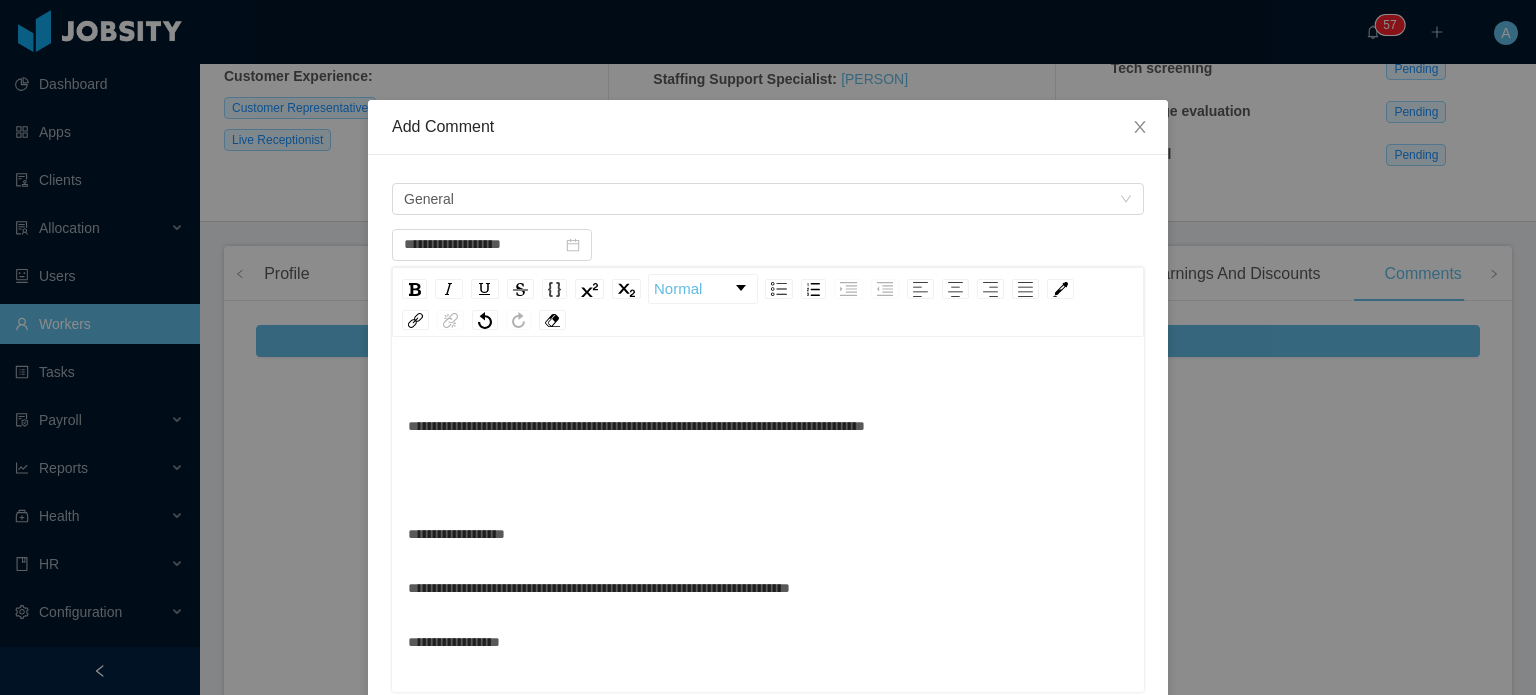 click at bounding box center [768, 480] 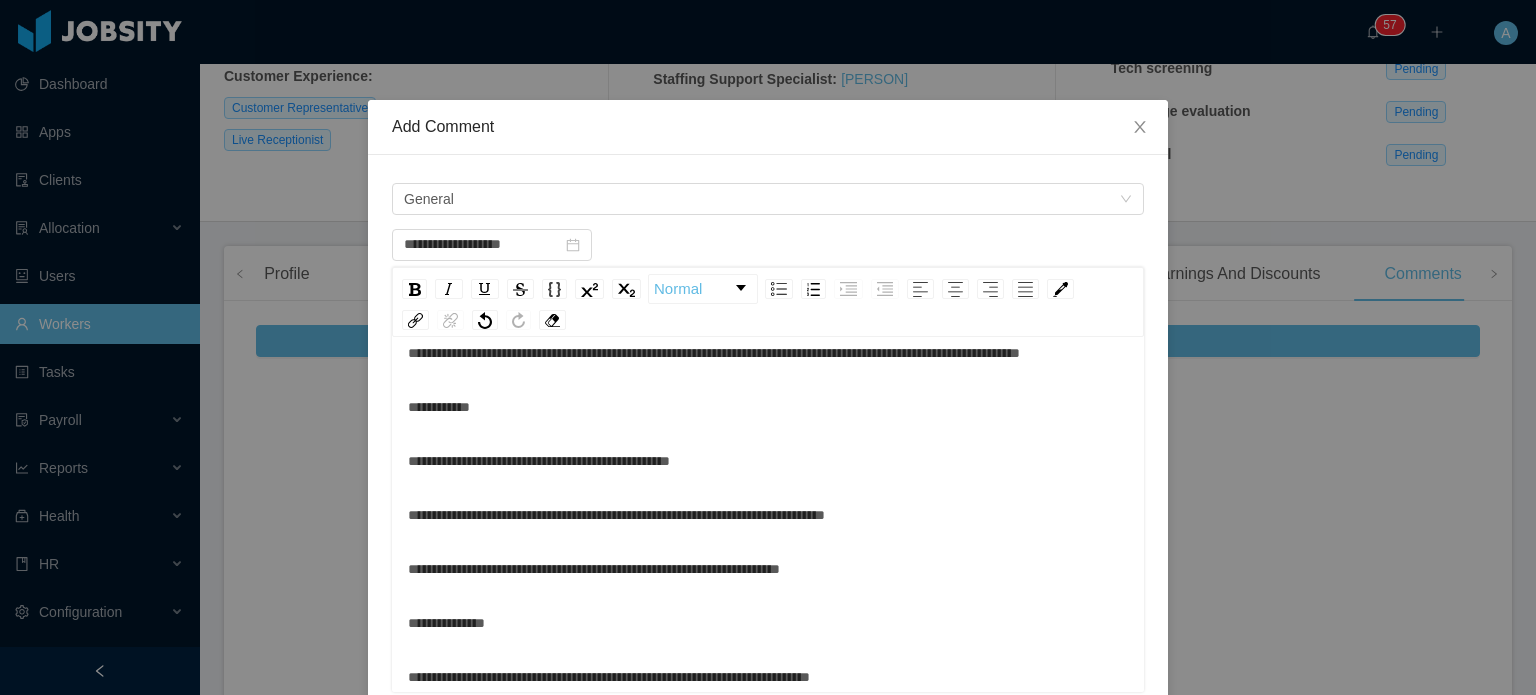 scroll, scrollTop: 96, scrollLeft: 0, axis: vertical 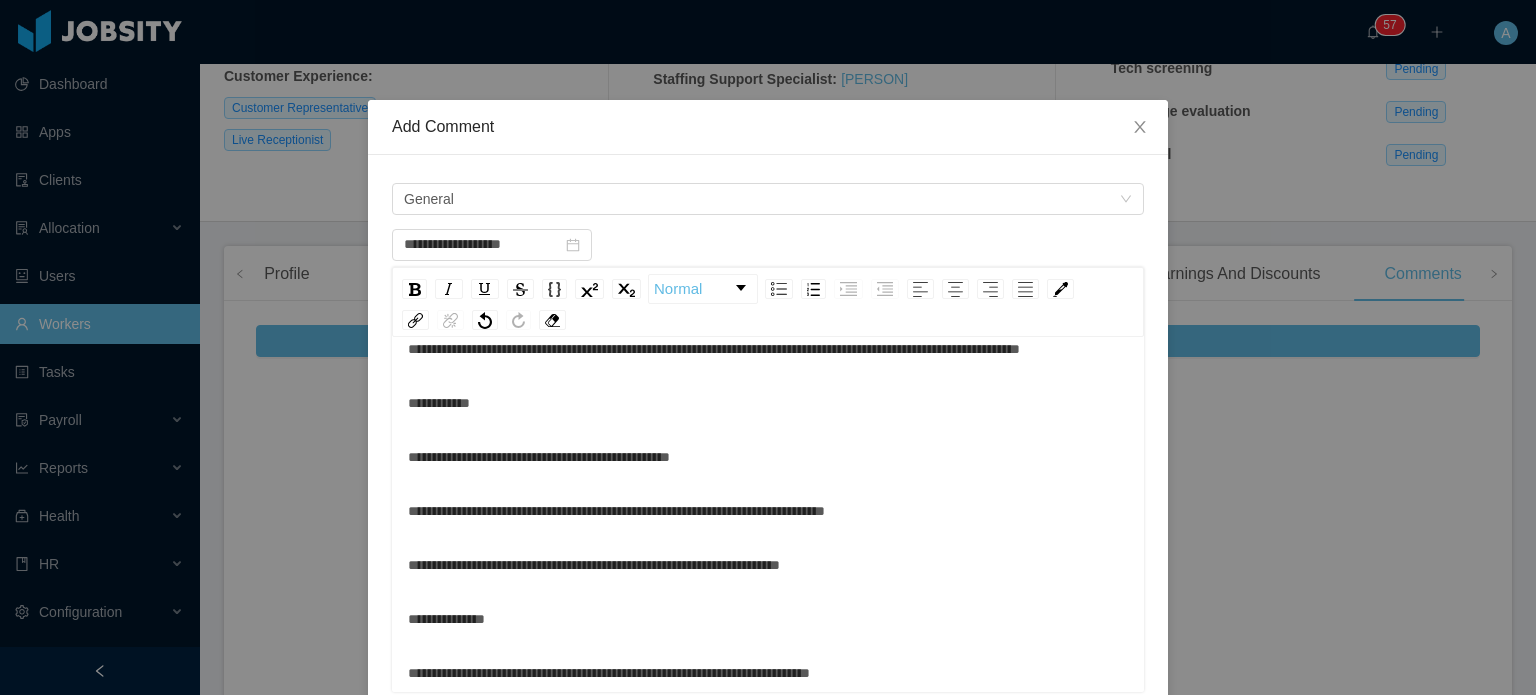 click on "**********" at bounding box center (539, 457) 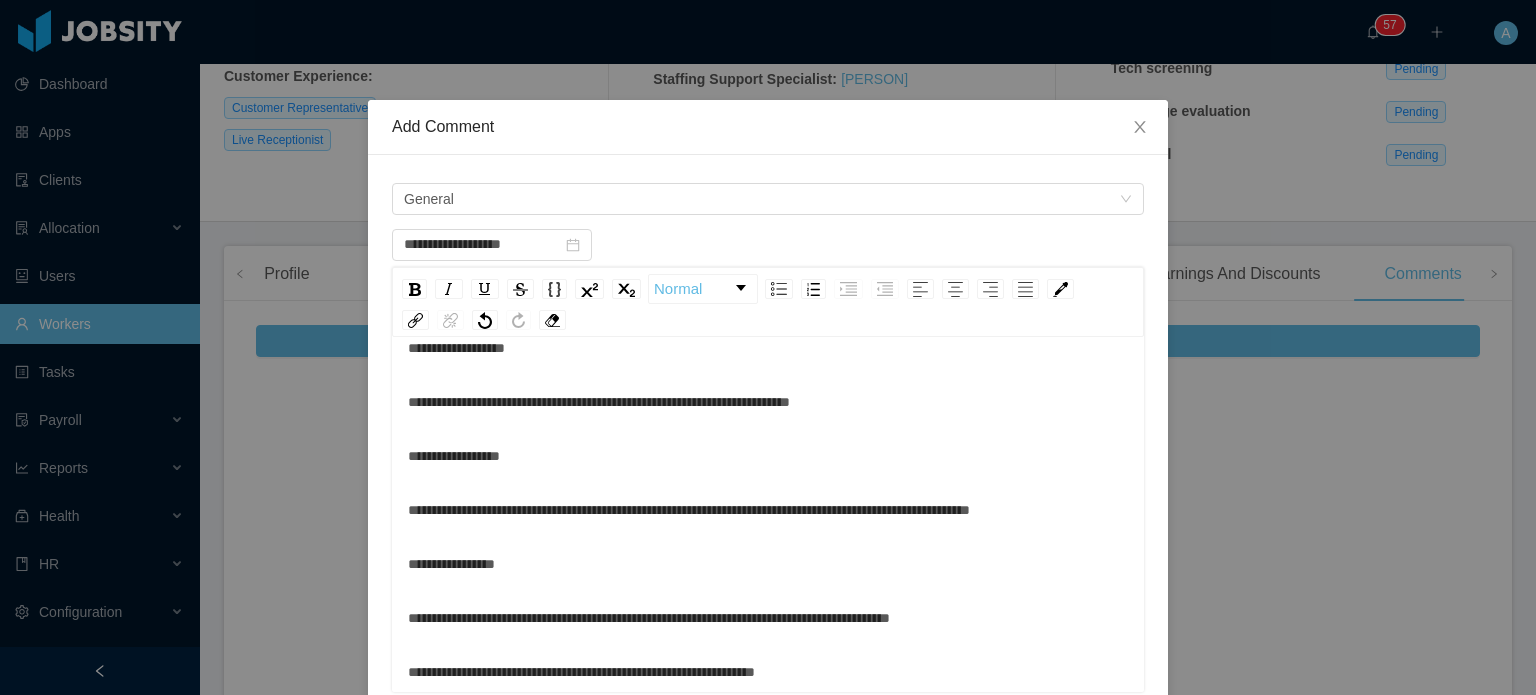 scroll, scrollTop: 838, scrollLeft: 0, axis: vertical 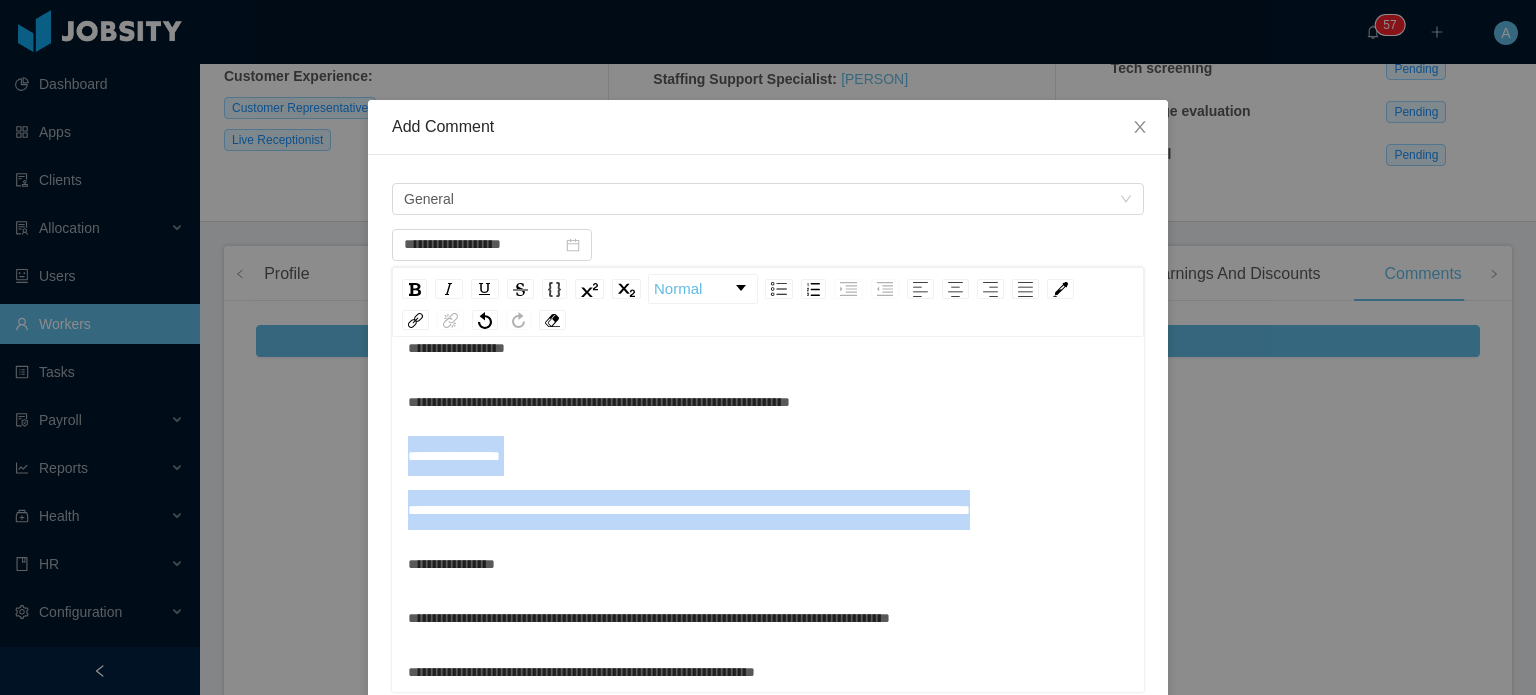drag, startPoint x: 1084, startPoint y: 515, endPoint x: 364, endPoint y: 436, distance: 724.32104 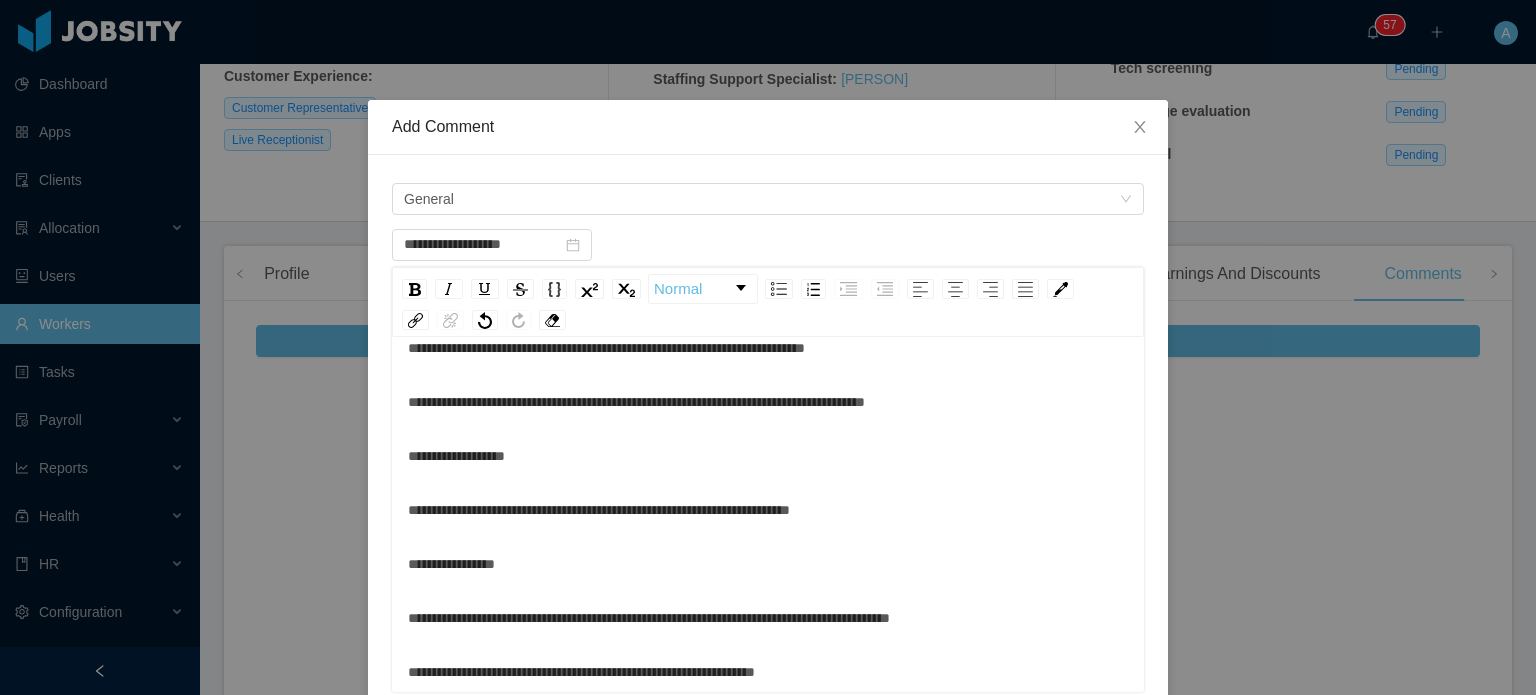 scroll, scrollTop: 730, scrollLeft: 0, axis: vertical 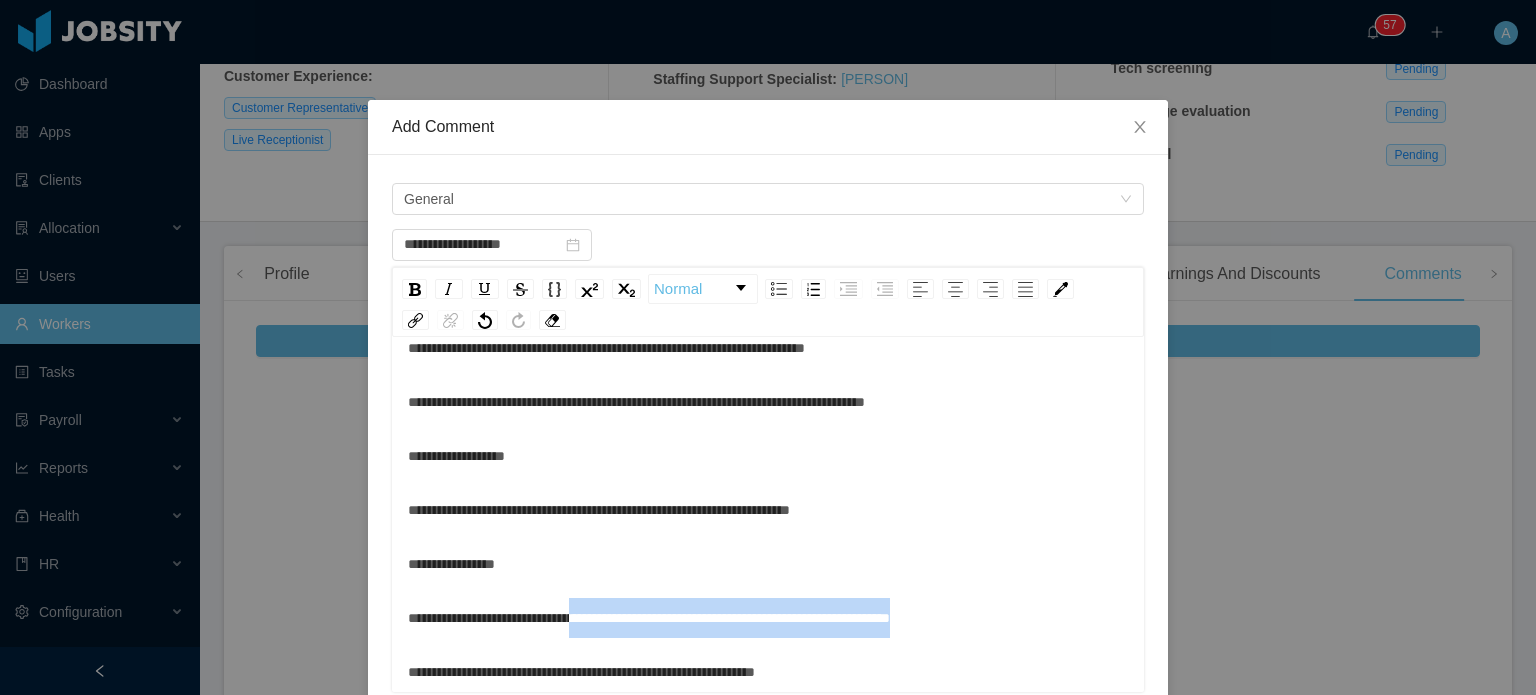 drag, startPoint x: 1000, startPoint y: 619, endPoint x: 601, endPoint y: 605, distance: 399.24554 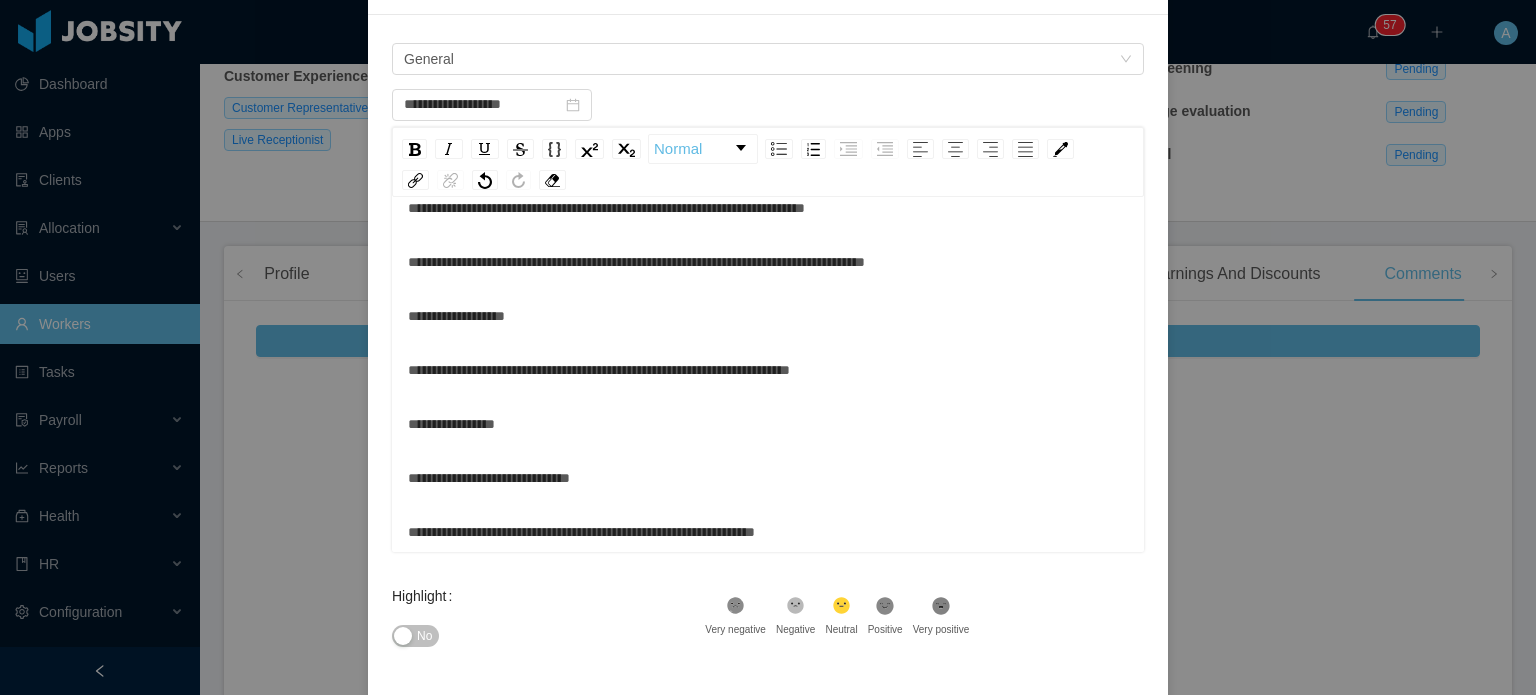 scroll, scrollTop: 224, scrollLeft: 0, axis: vertical 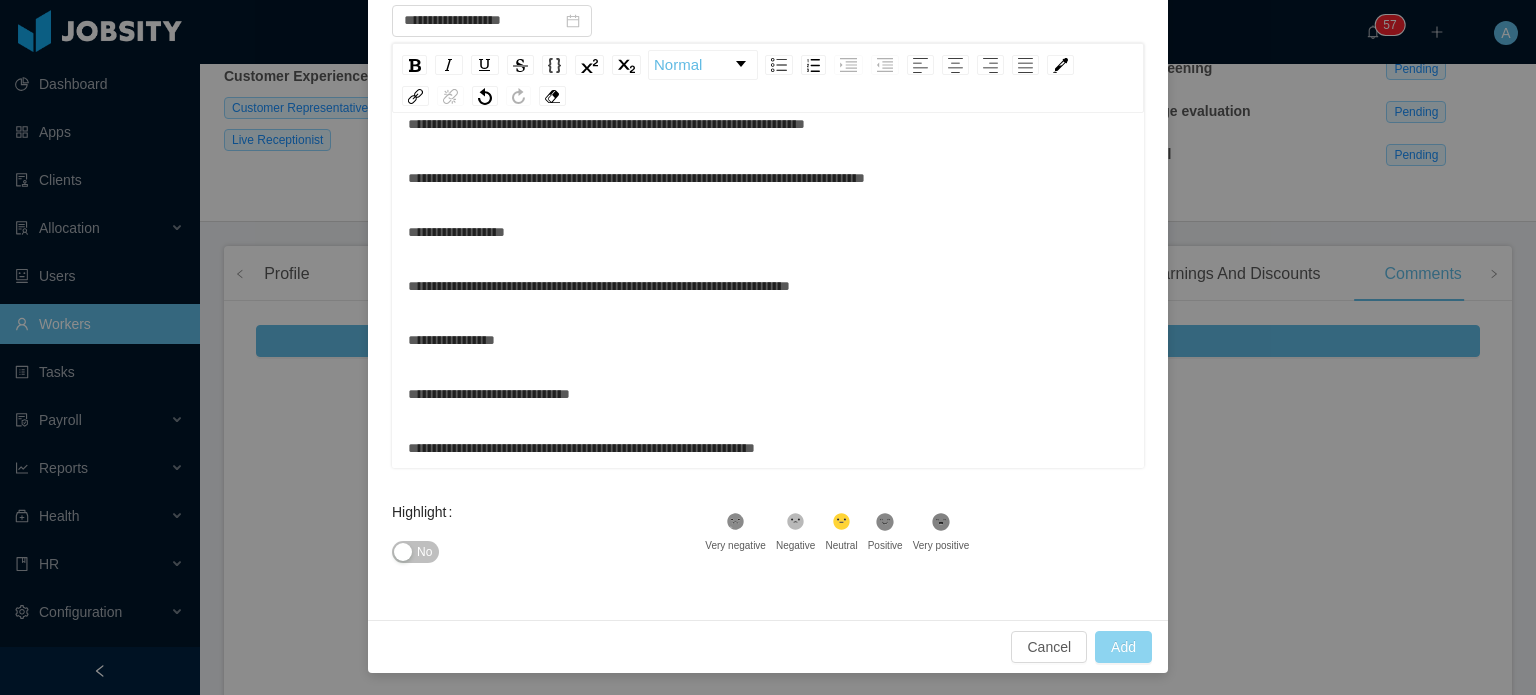 click on "Add" at bounding box center (1123, 647) 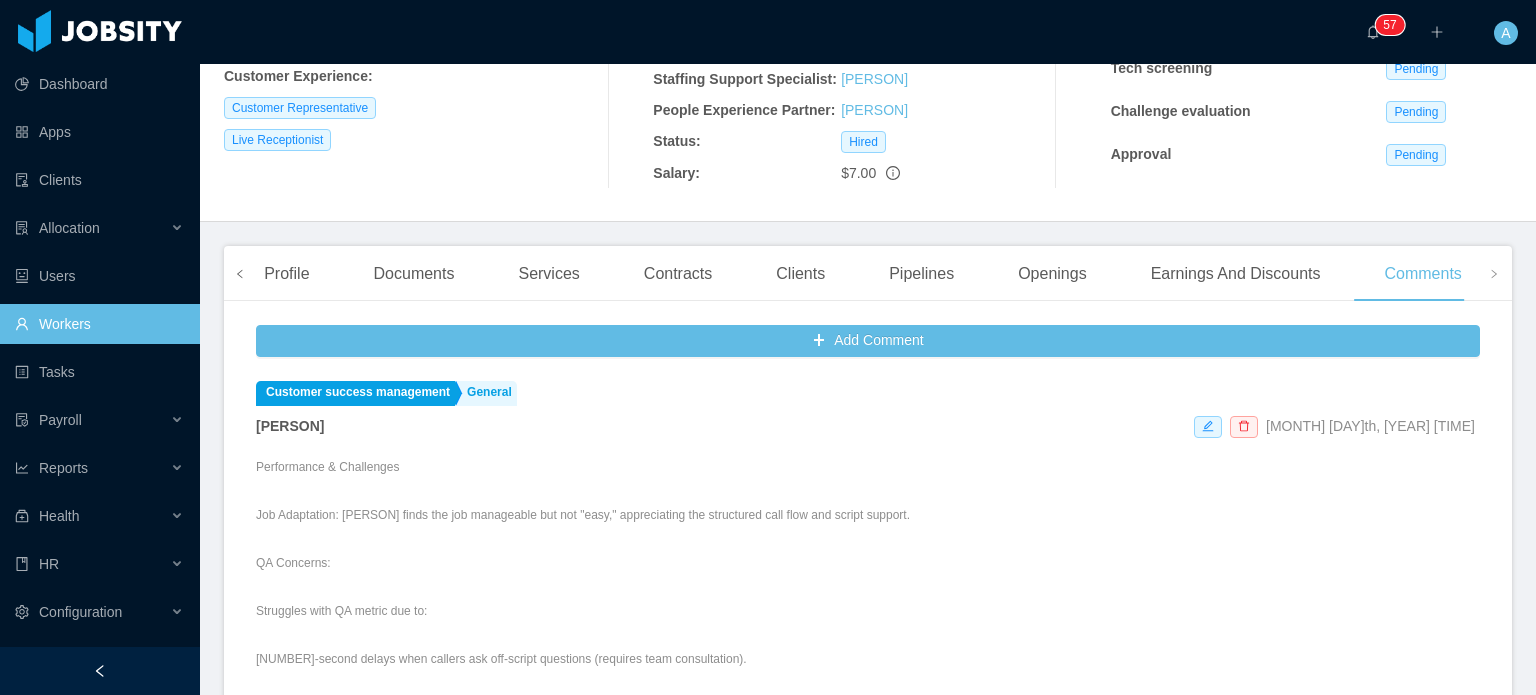 scroll, scrollTop: 0, scrollLeft: 0, axis: both 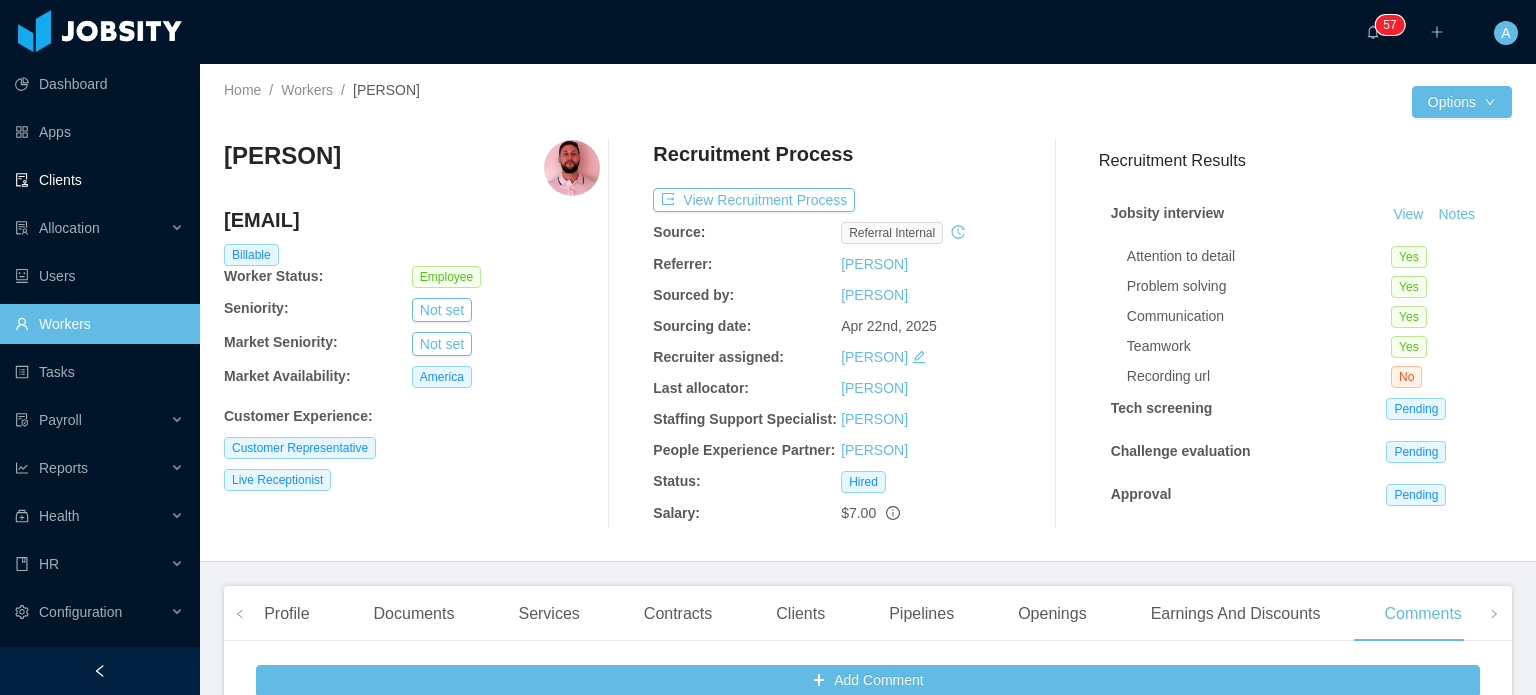 click on "Clients" at bounding box center [99, 180] 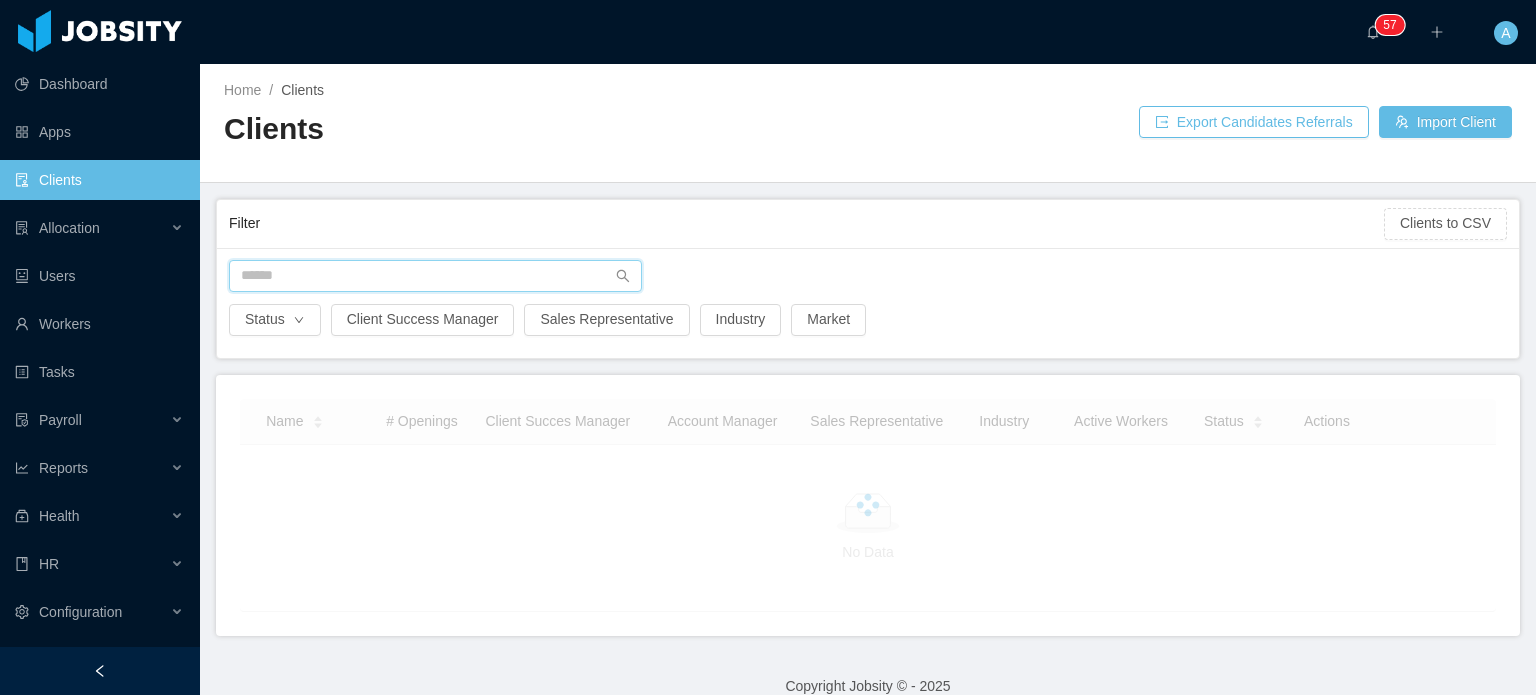 click at bounding box center [435, 276] 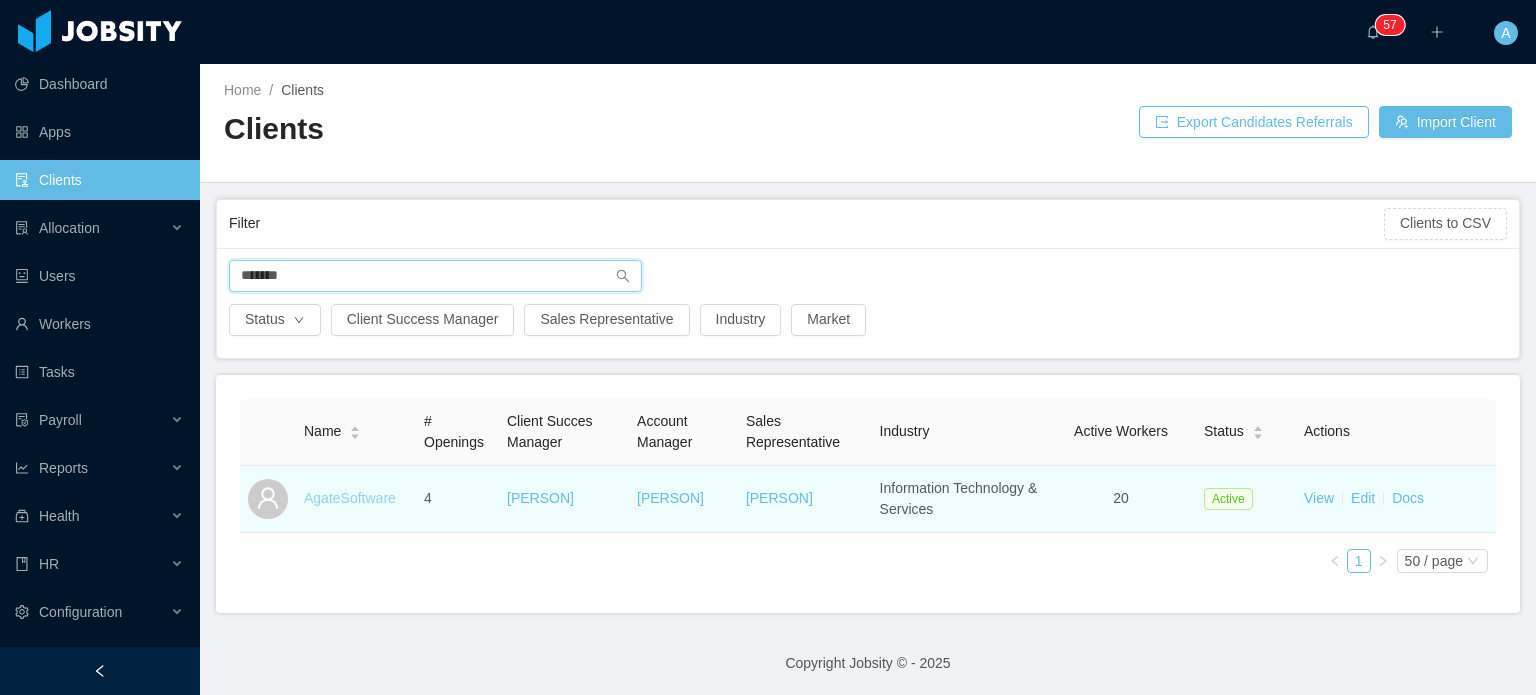 type on "*******" 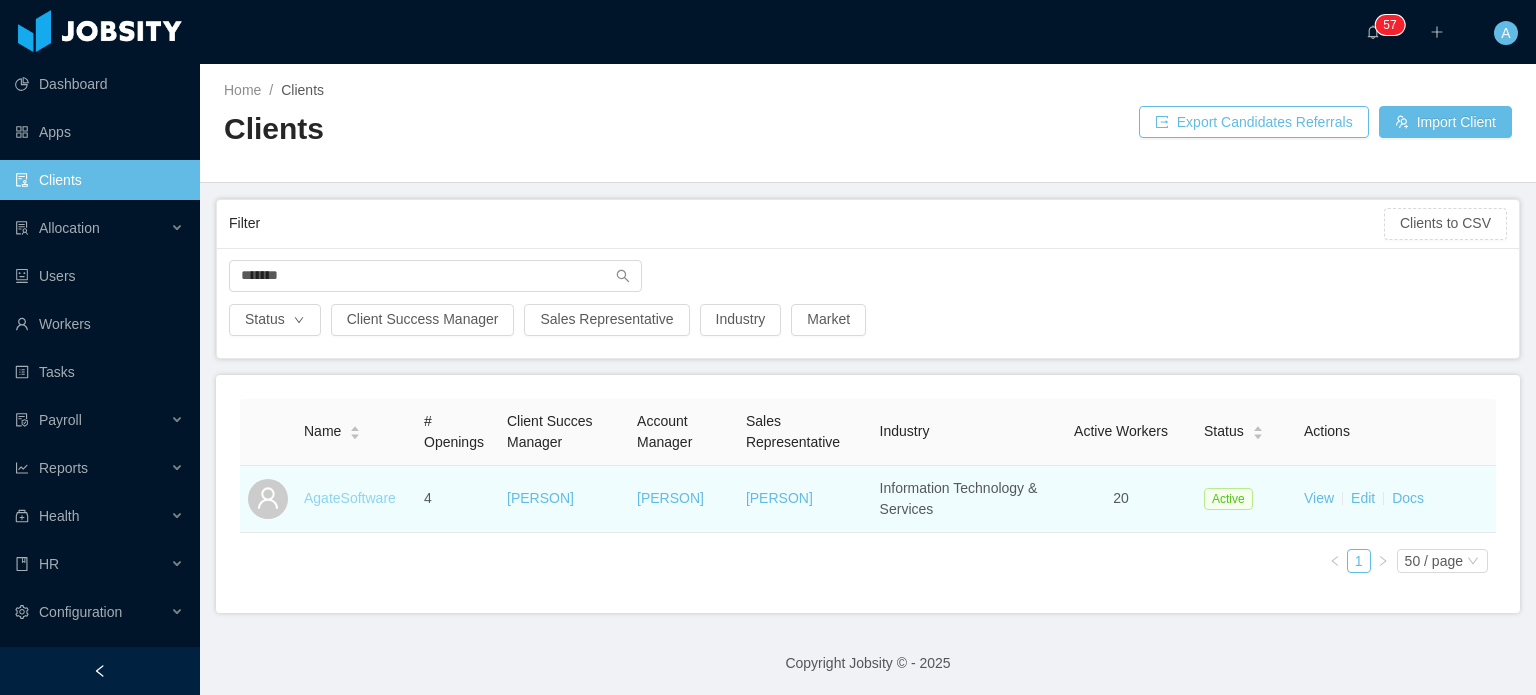 click on "AgateSoftware" at bounding box center (350, 498) 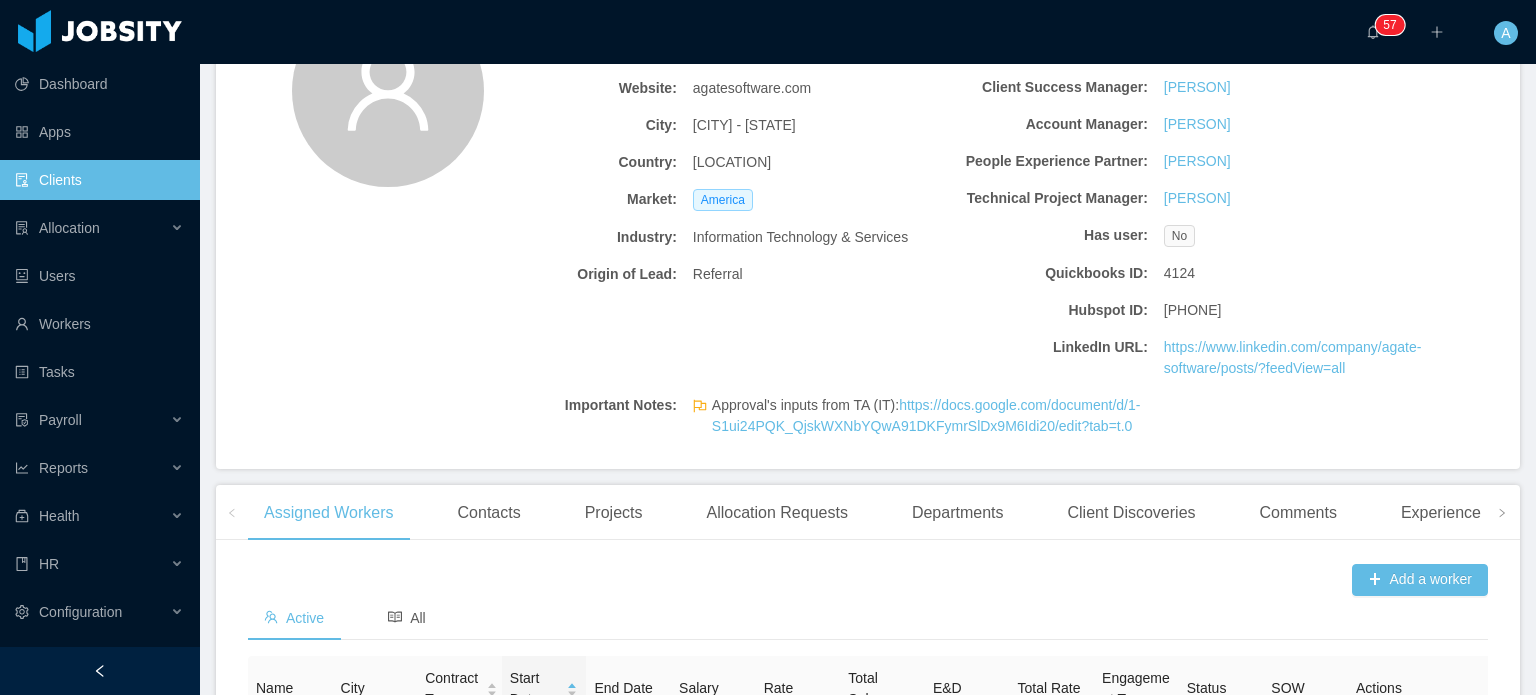scroll, scrollTop: 0, scrollLeft: 0, axis: both 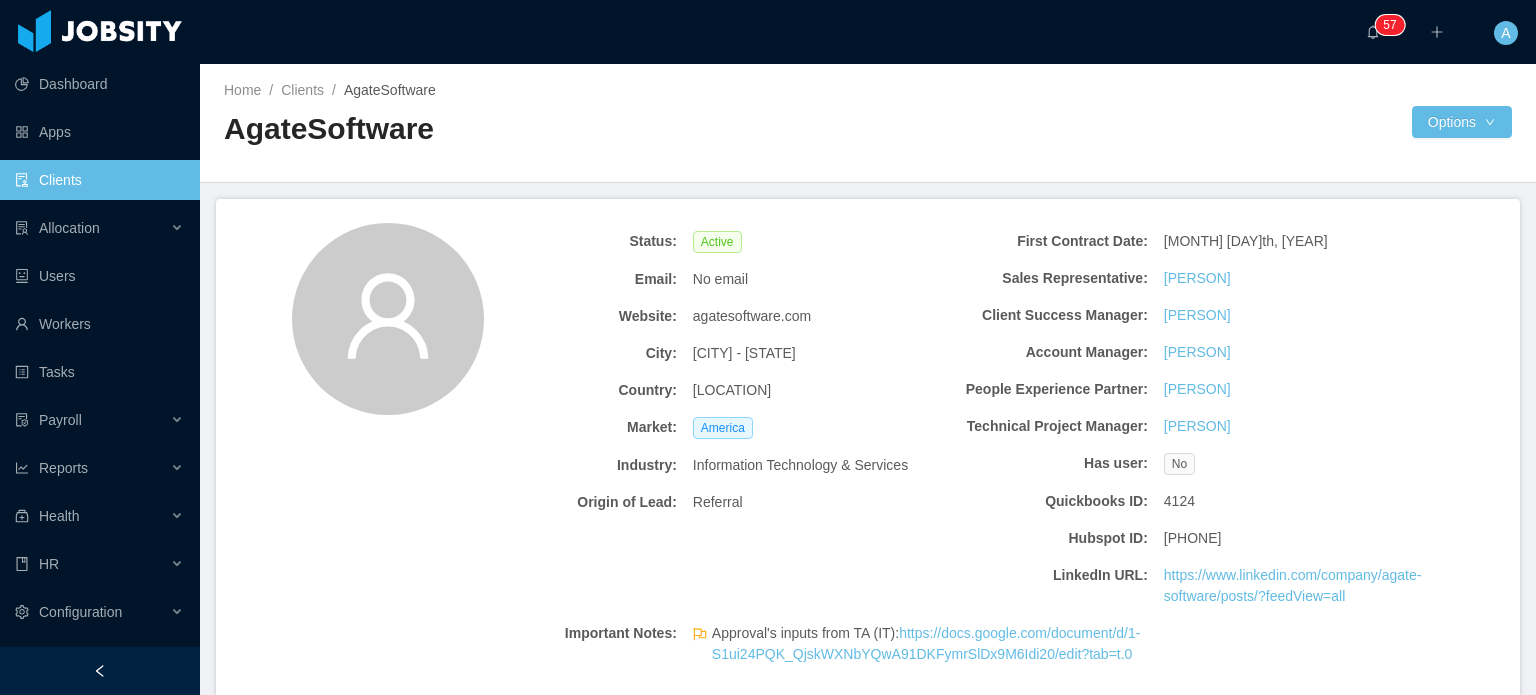 click on "Clients" at bounding box center (99, 180) 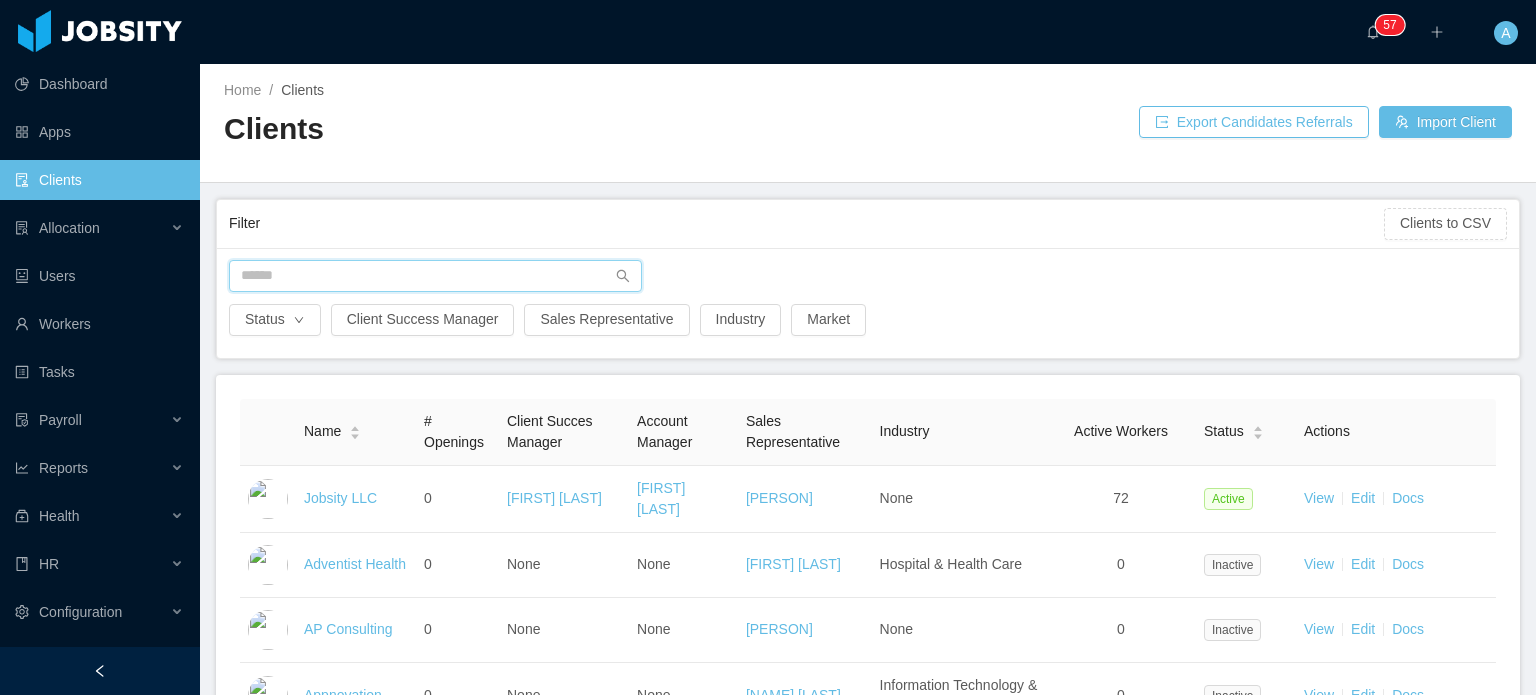 click at bounding box center [435, 276] 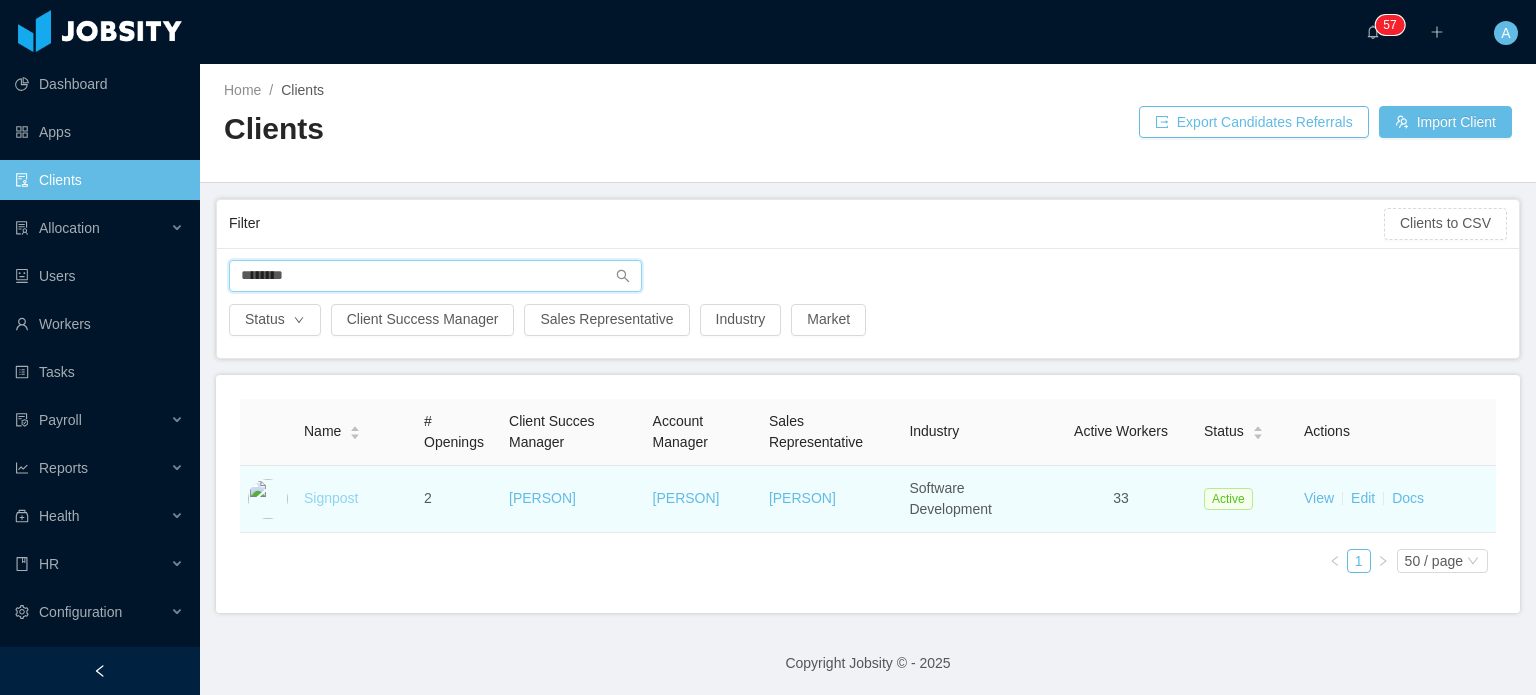 type on "********" 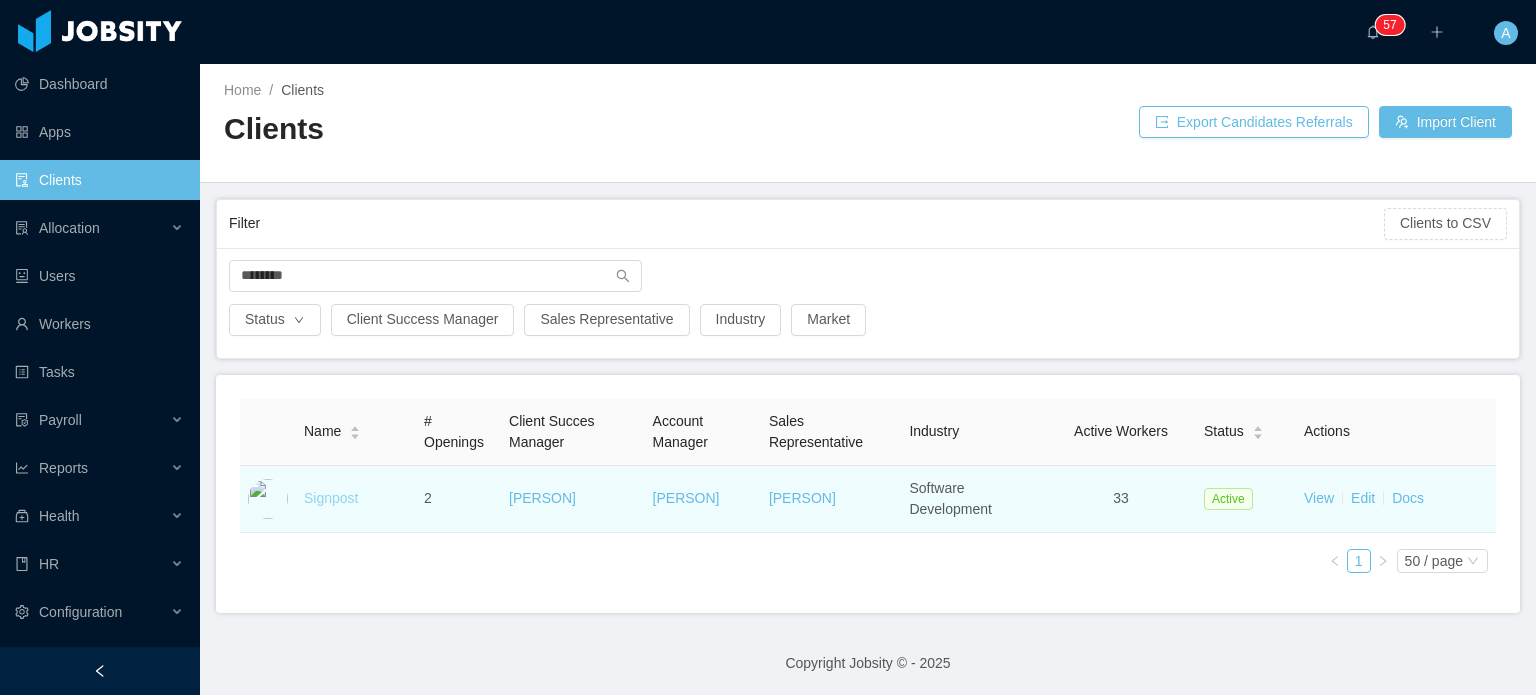 click on "Signpost" at bounding box center [331, 498] 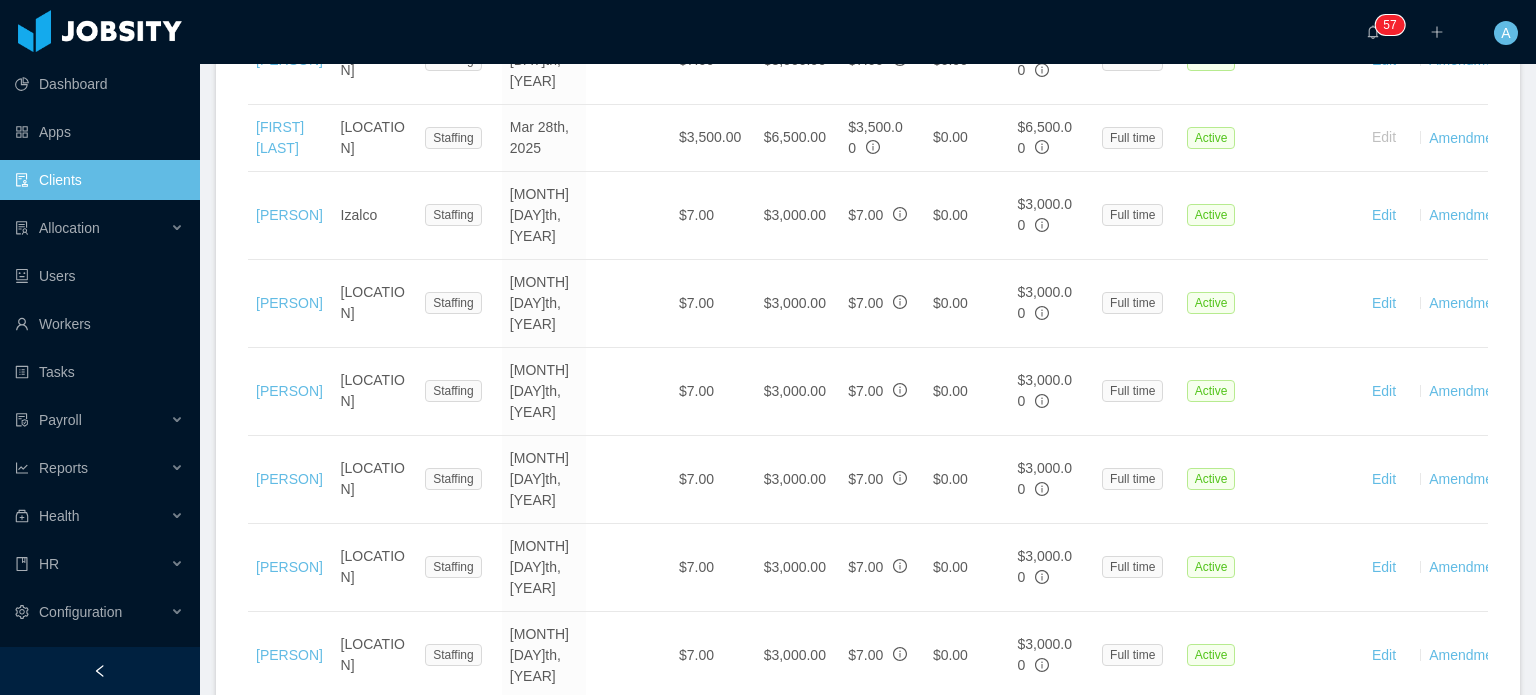 scroll, scrollTop: 2300, scrollLeft: 0, axis: vertical 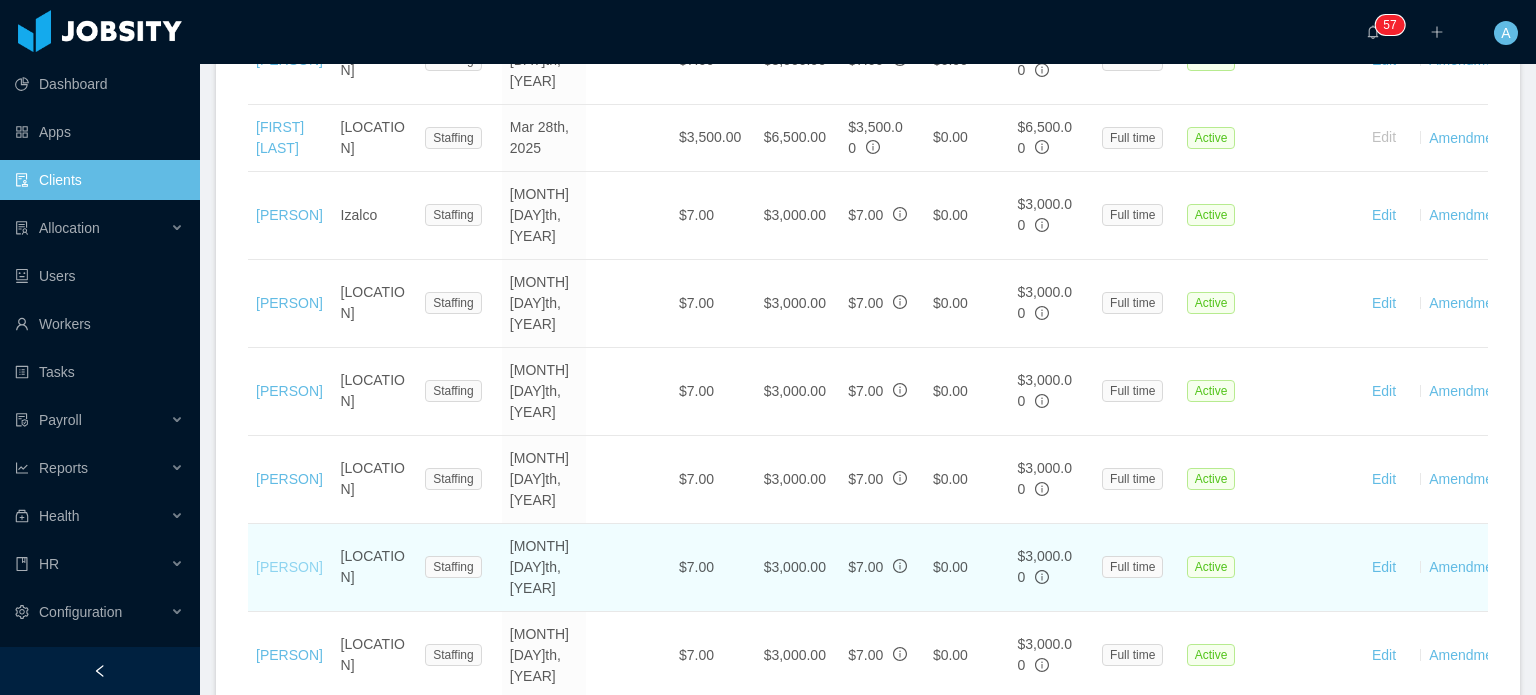 click on "[FIRST] [LAST]" at bounding box center (289, 567) 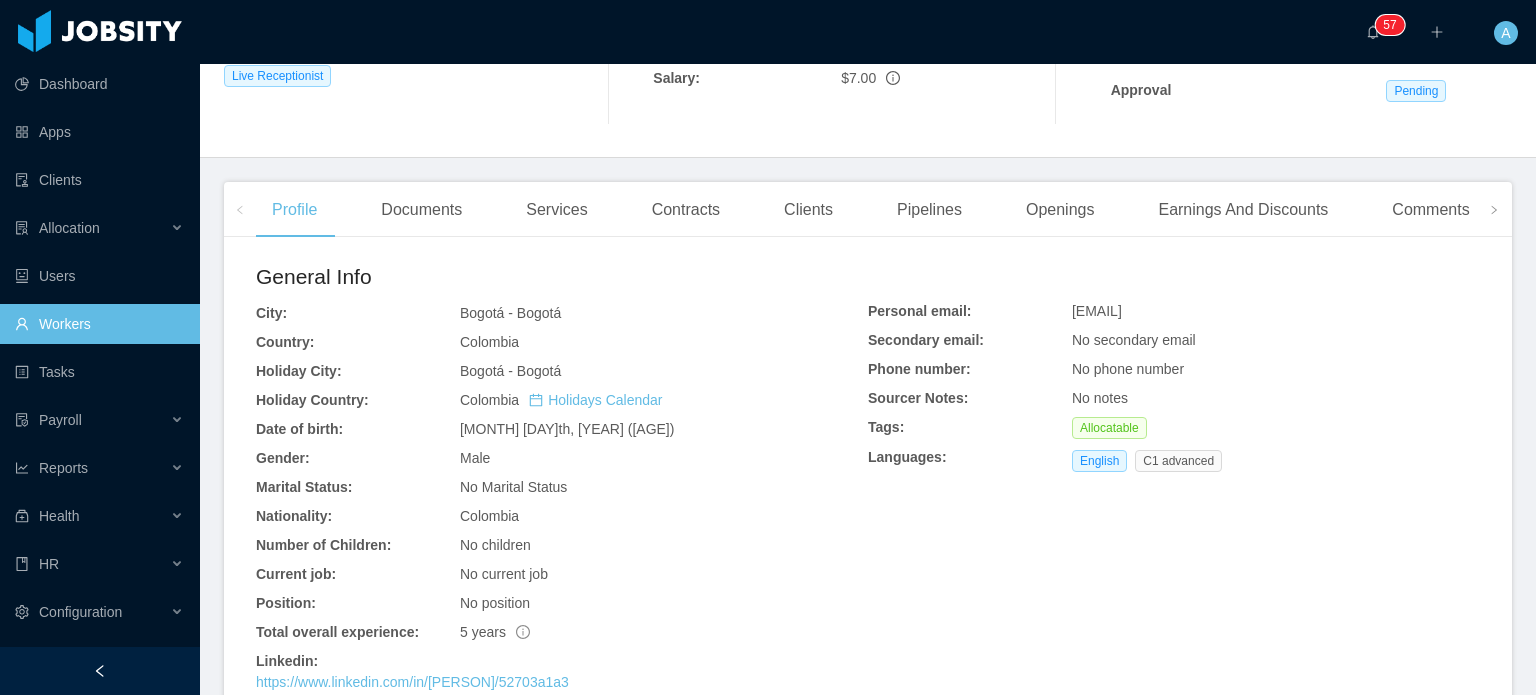 scroll, scrollTop: 403, scrollLeft: 0, axis: vertical 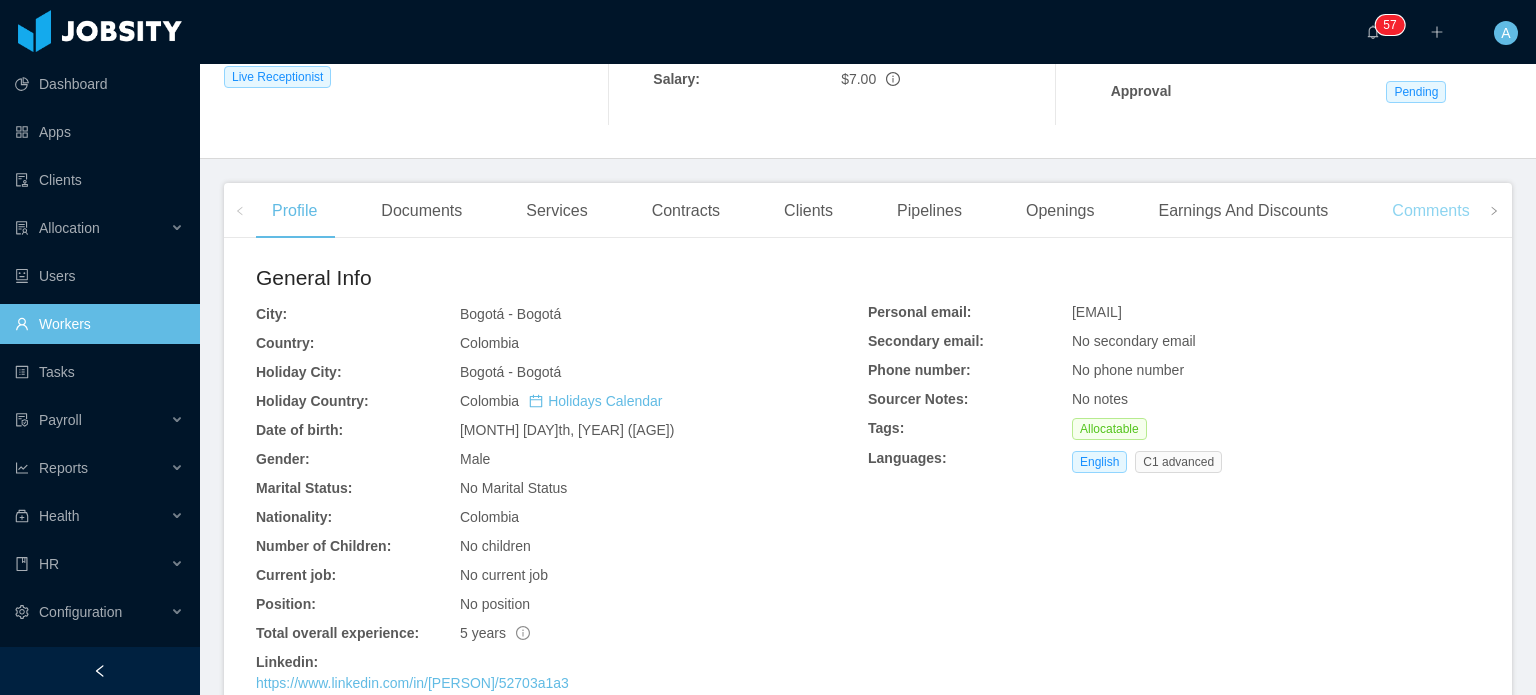 click on "Comments" at bounding box center (1430, 211) 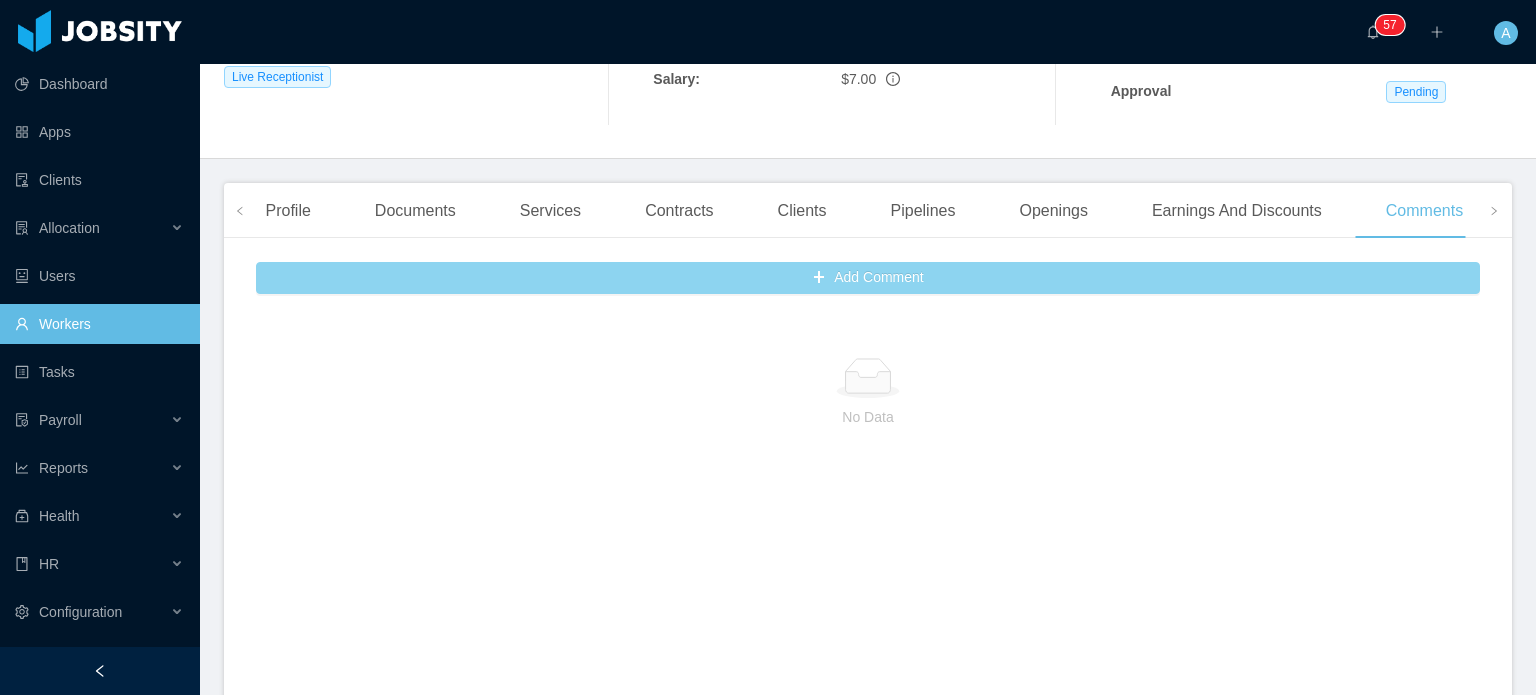 click on "Add Comment" at bounding box center [868, 278] 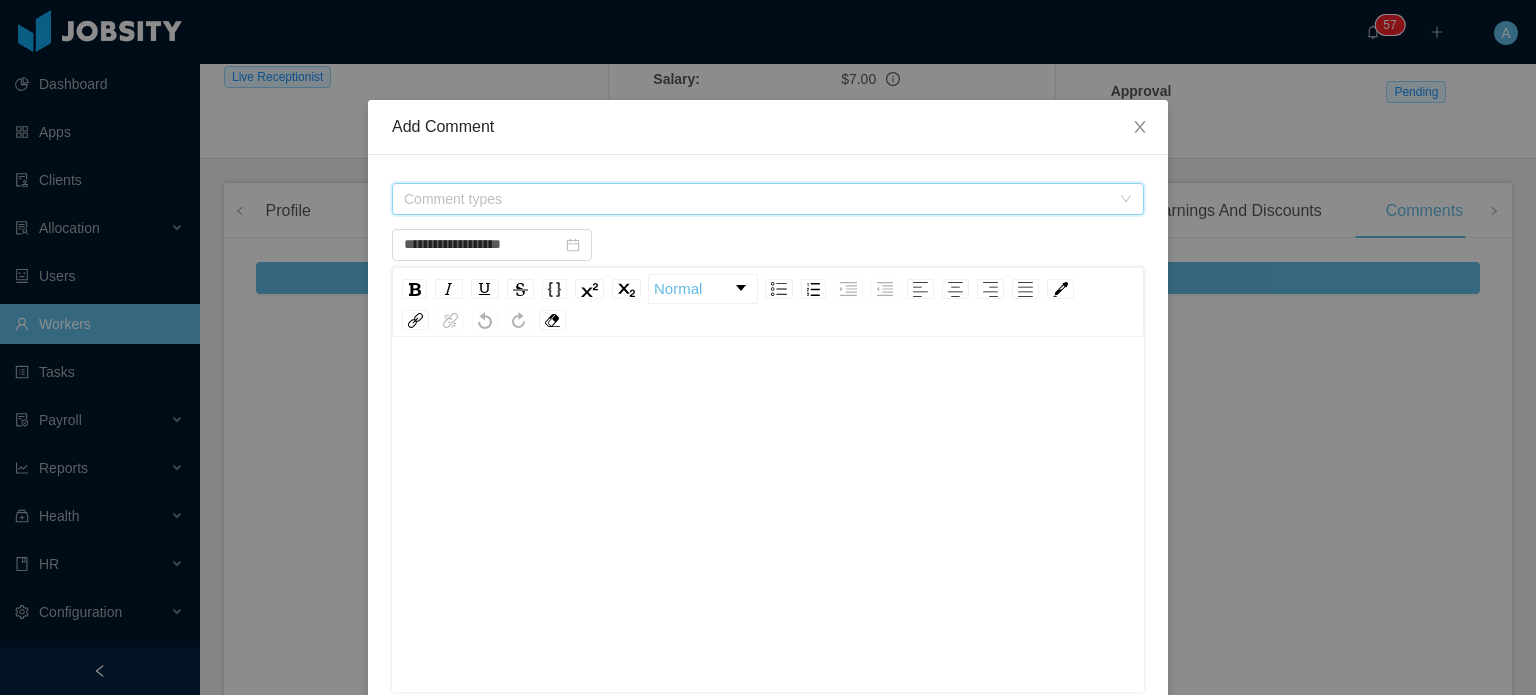 click on "Comment types" at bounding box center [757, 199] 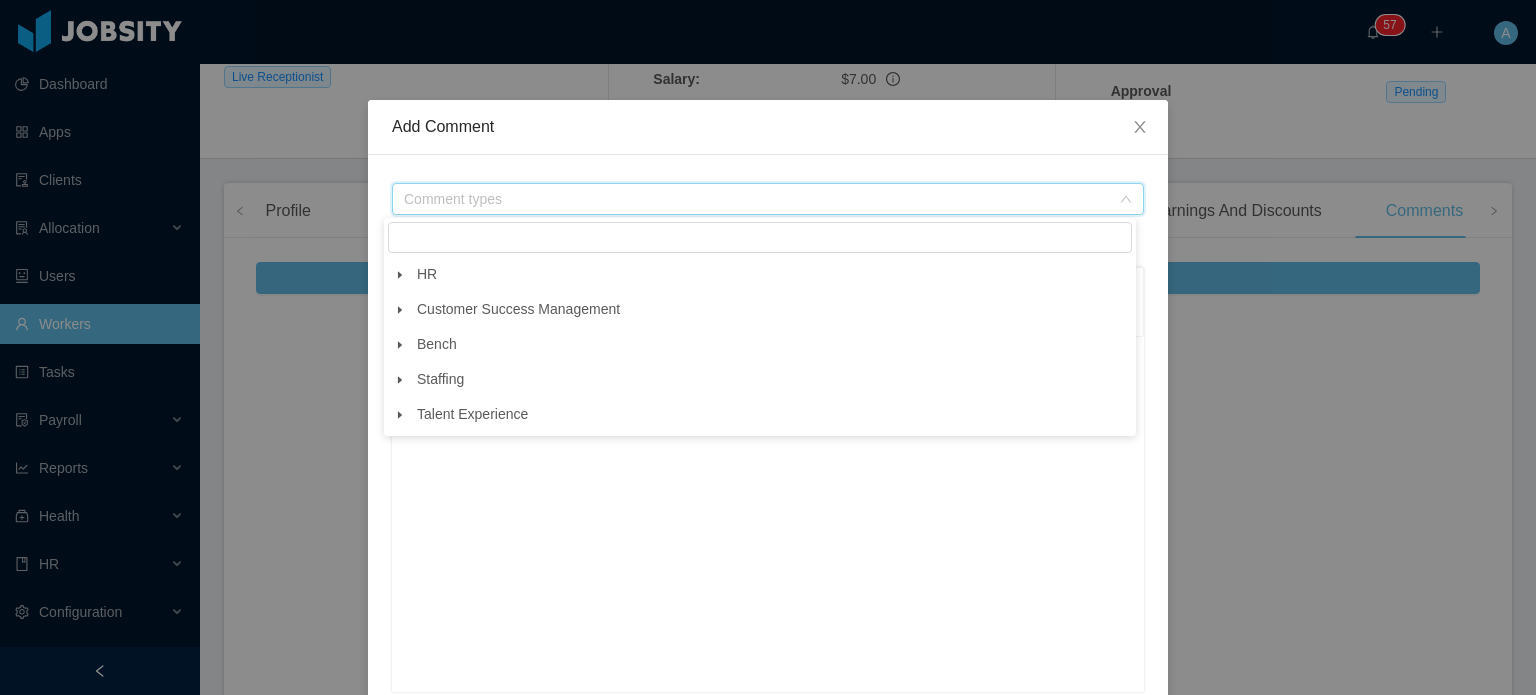 click at bounding box center [400, 310] 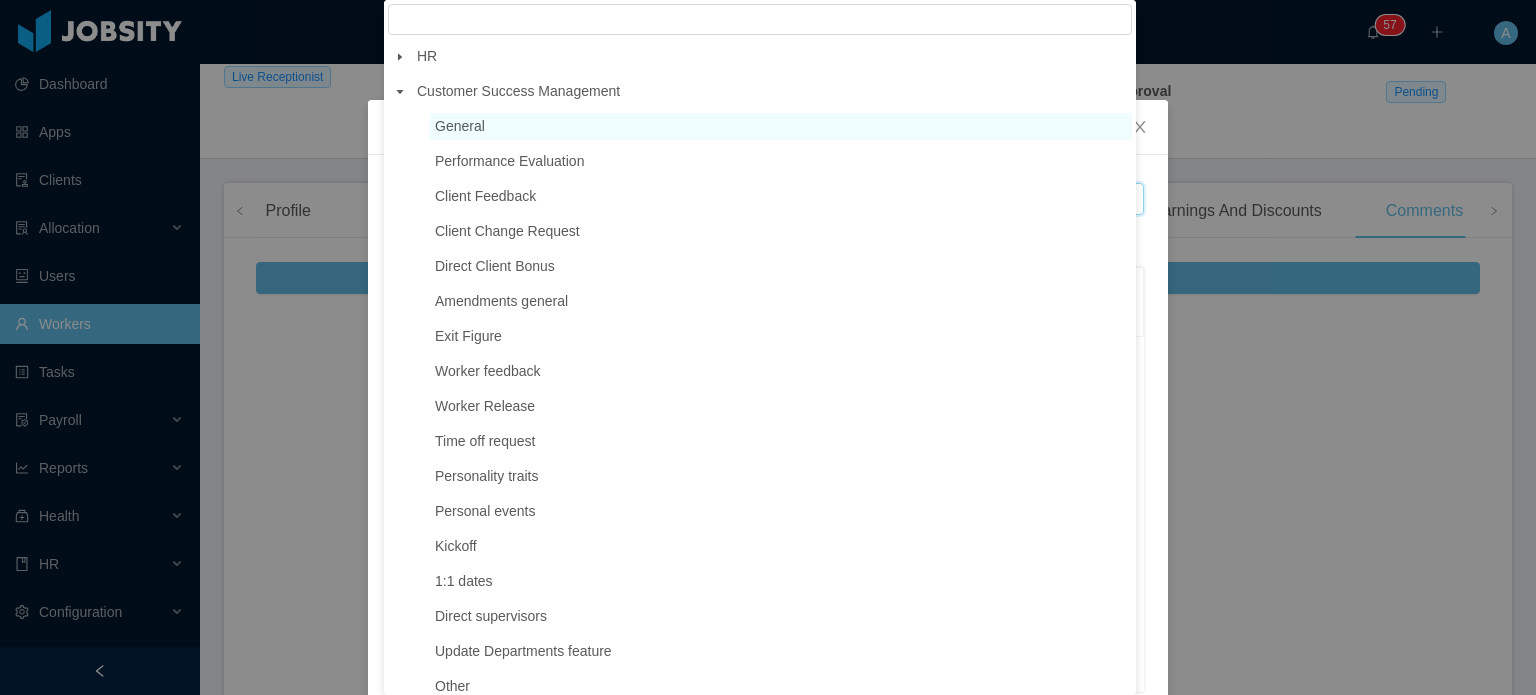click on "General" at bounding box center (460, 126) 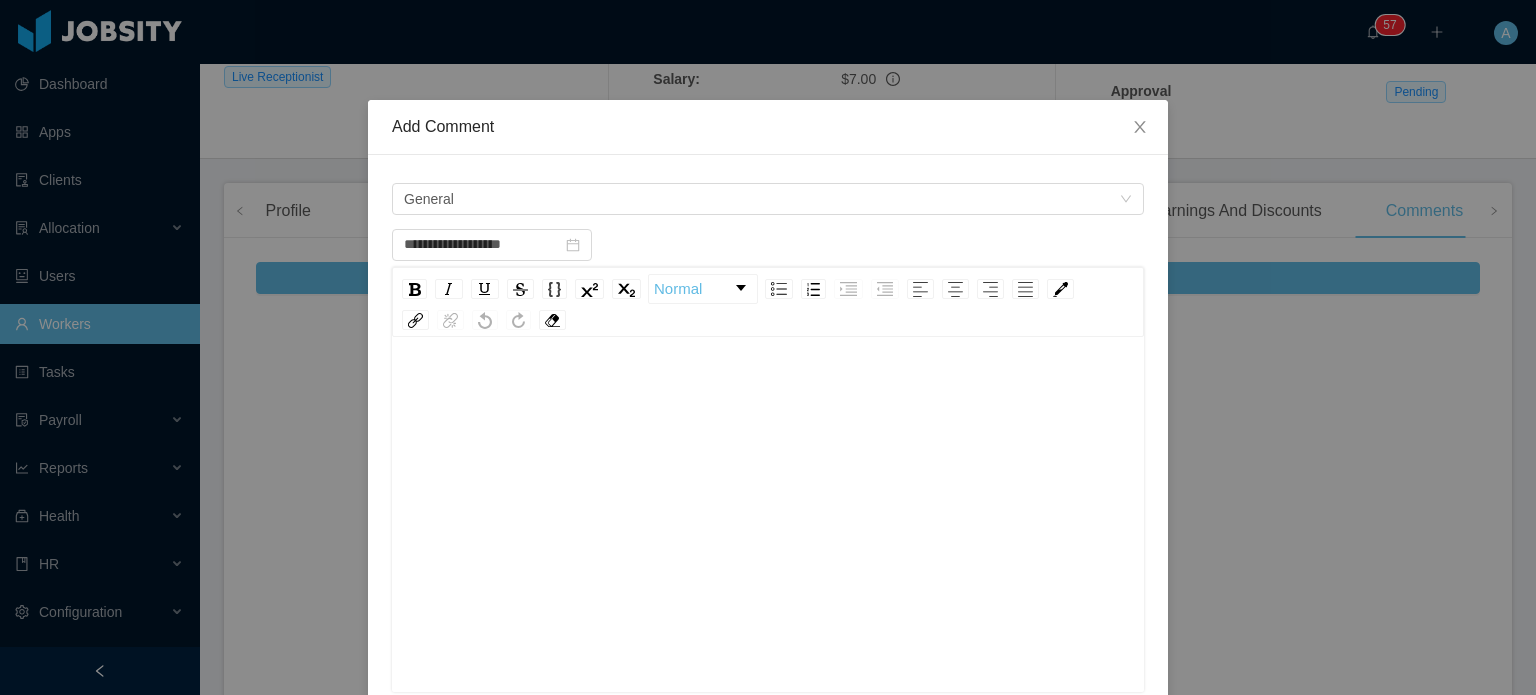 click at bounding box center [768, 391] 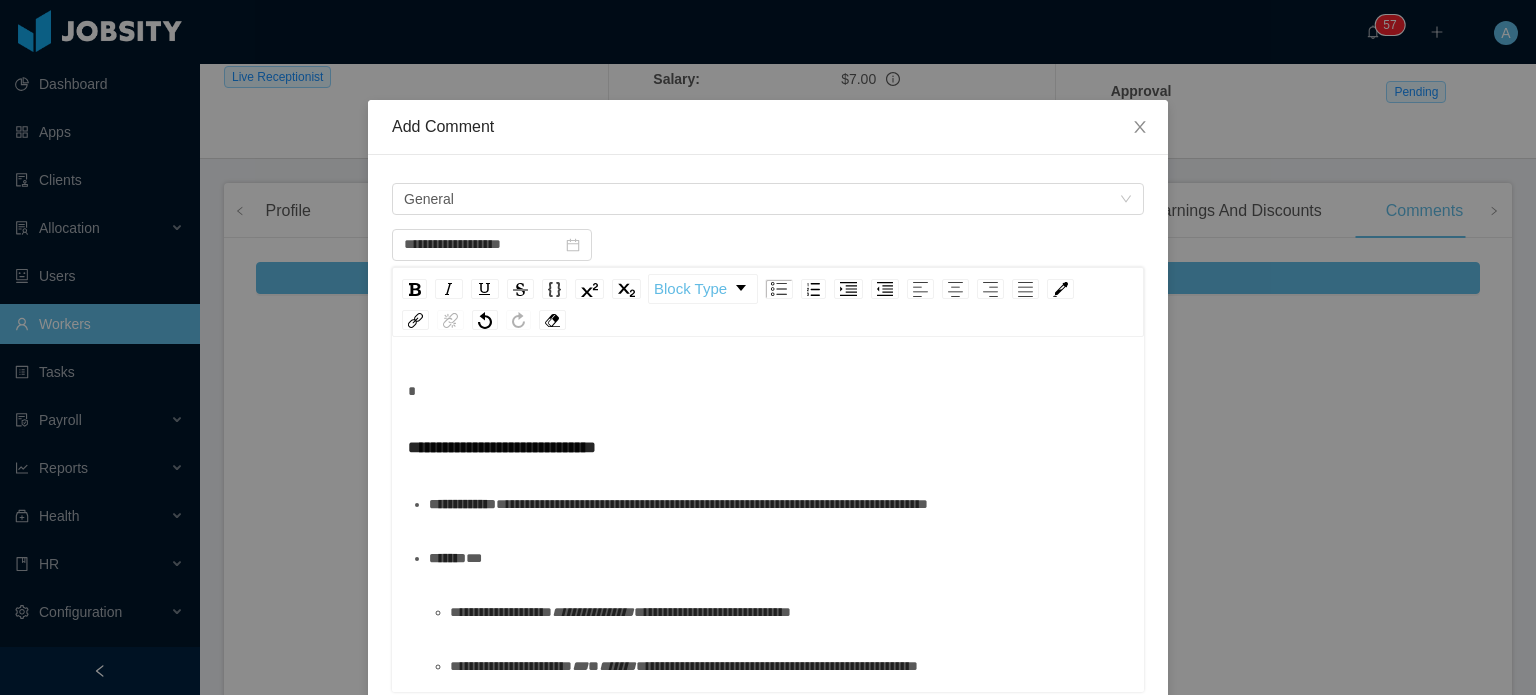 click on "**********" at bounding box center (768, 546) 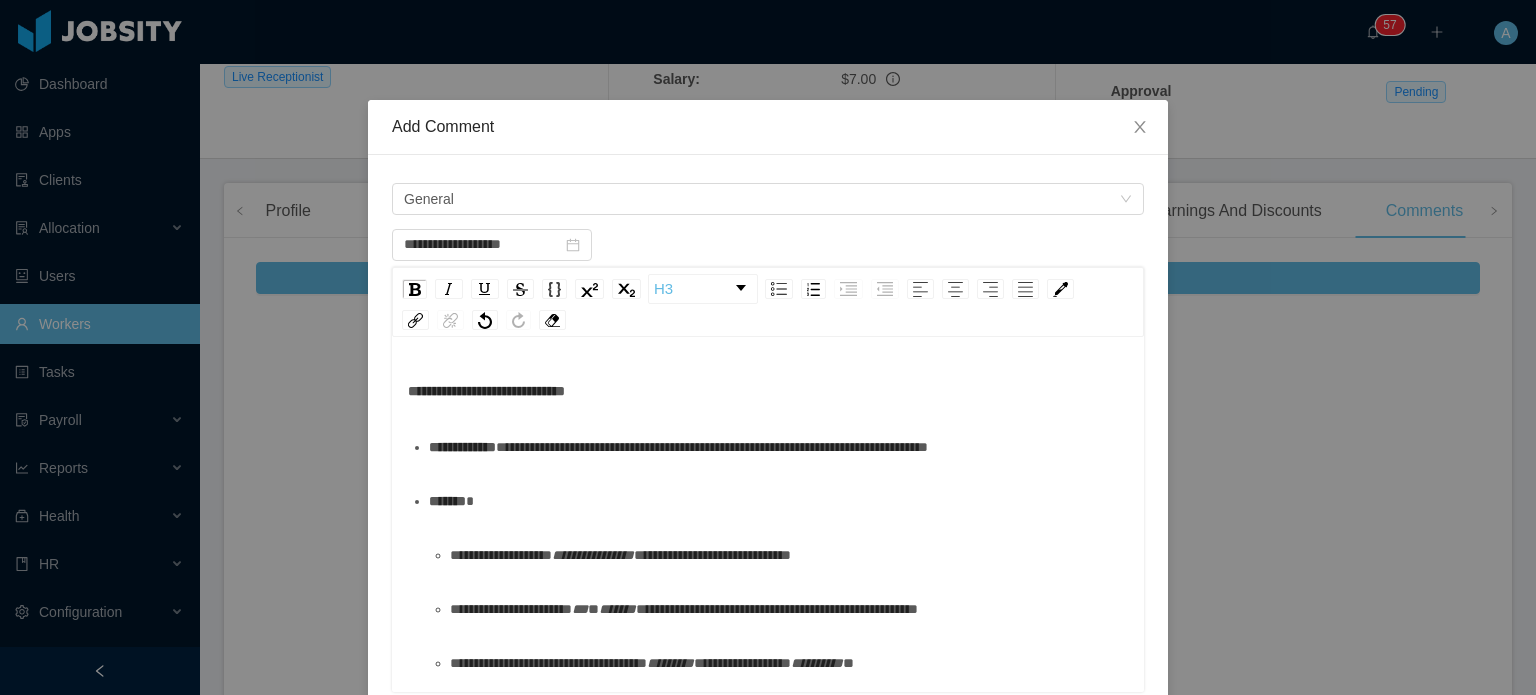 scroll, scrollTop: 240, scrollLeft: 0, axis: vertical 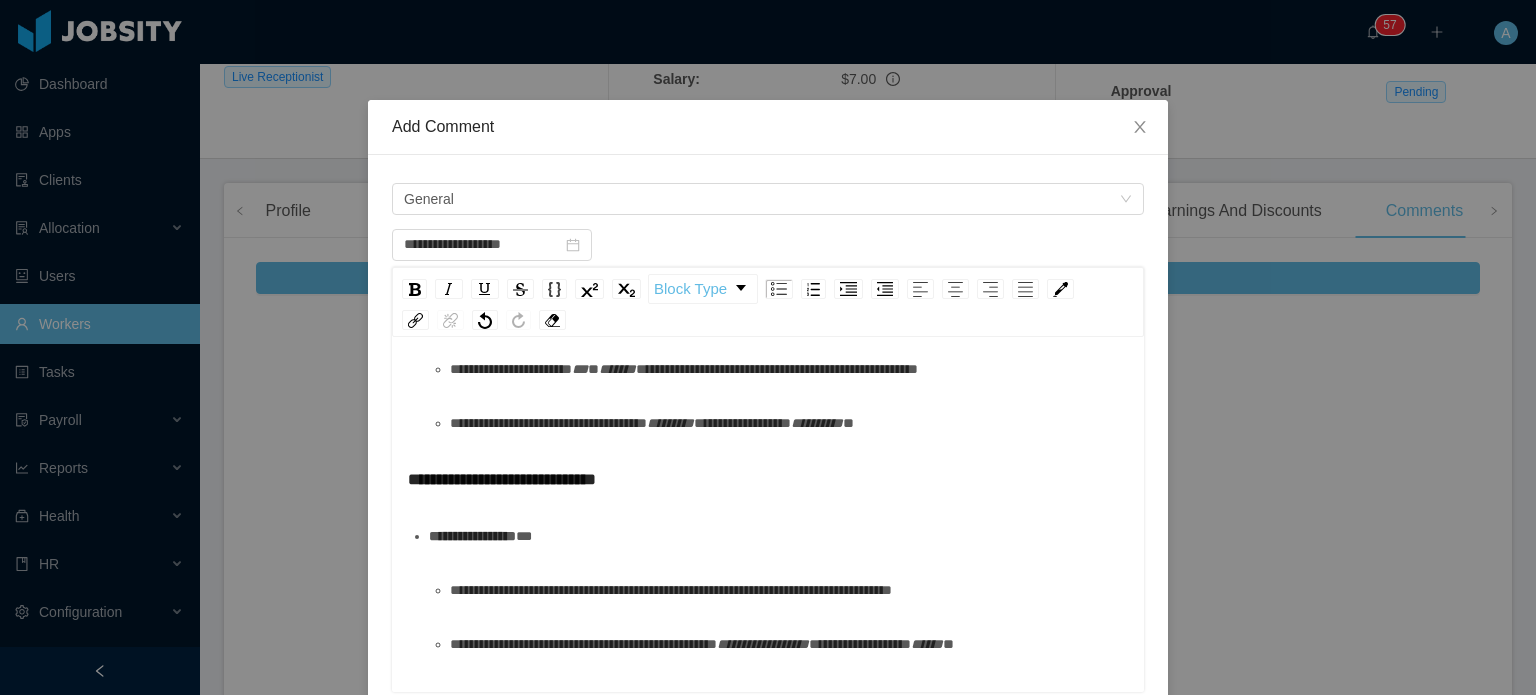 click on "**********" at bounding box center (742, 423) 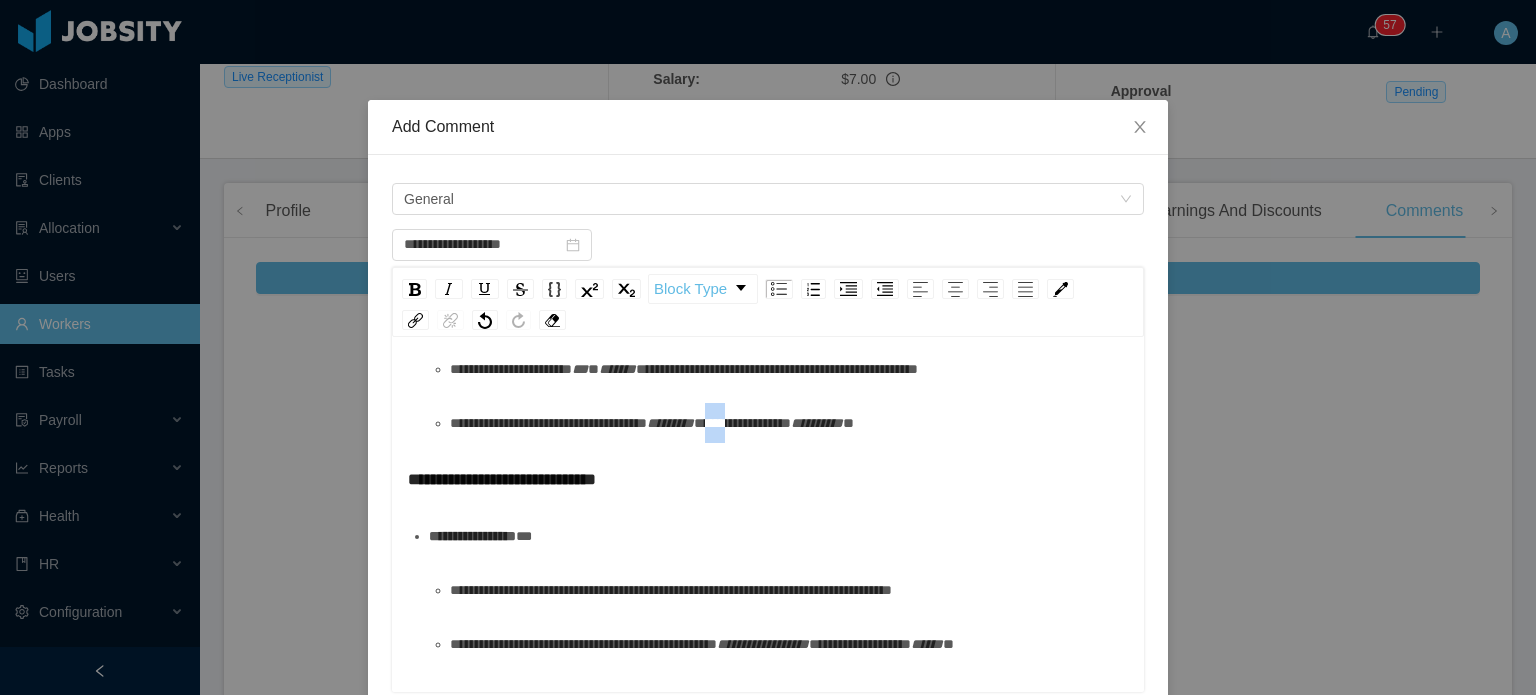 click on "**********" at bounding box center [742, 423] 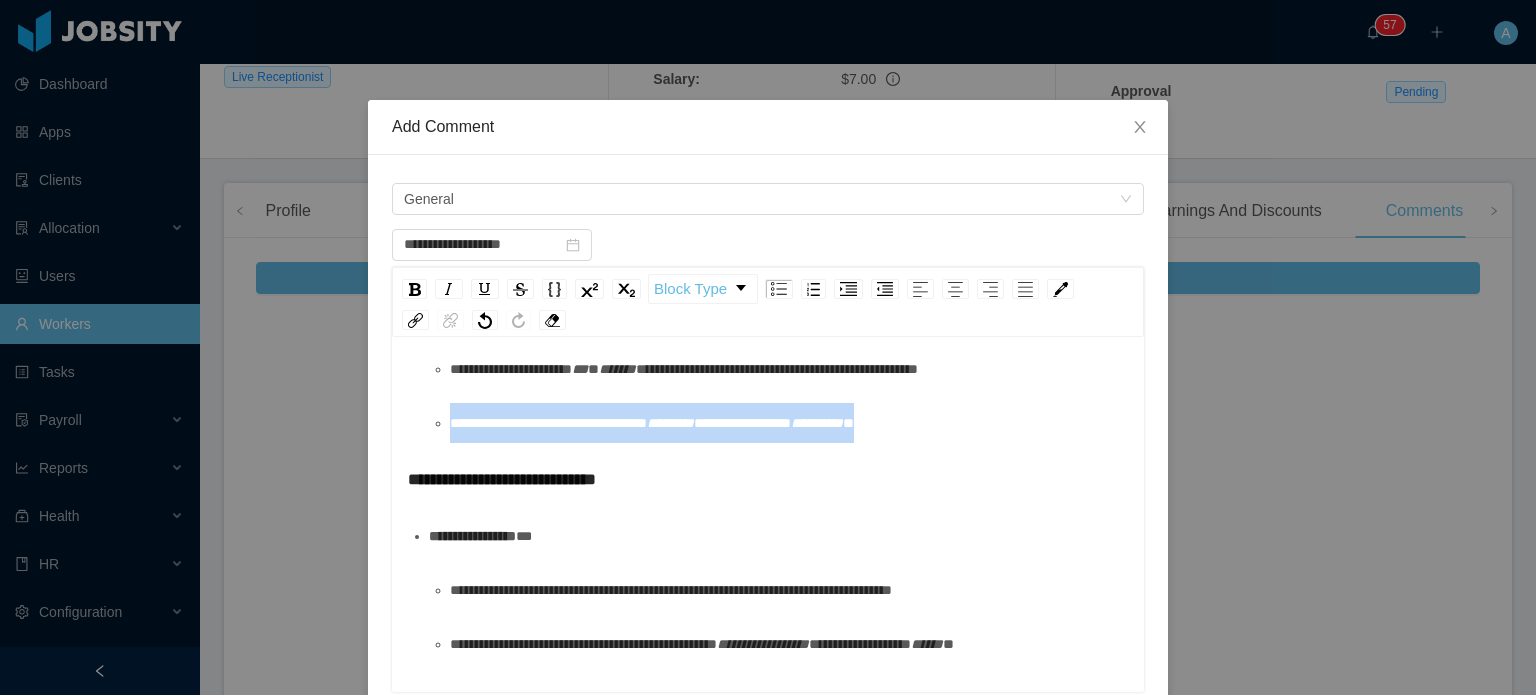 click on "**********" at bounding box center [742, 423] 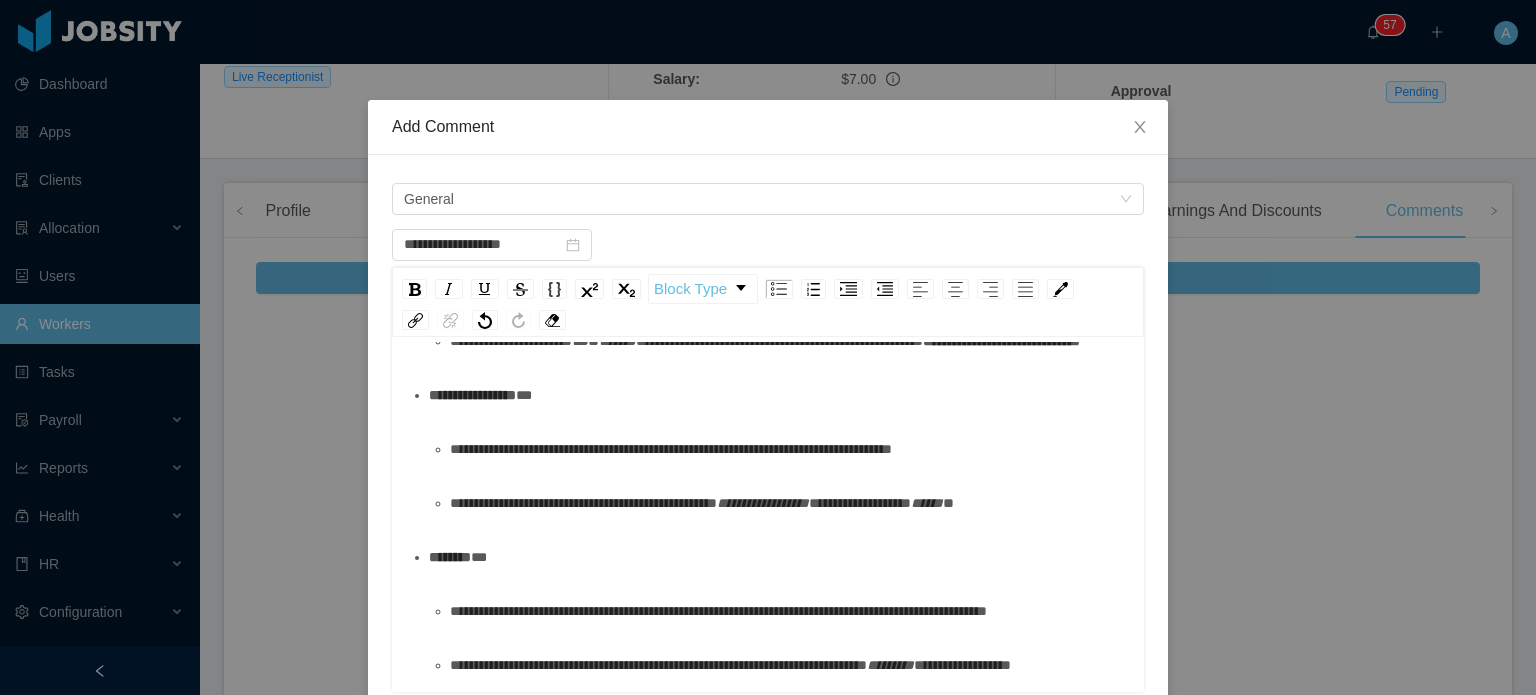 scroll, scrollTop: 268, scrollLeft: 0, axis: vertical 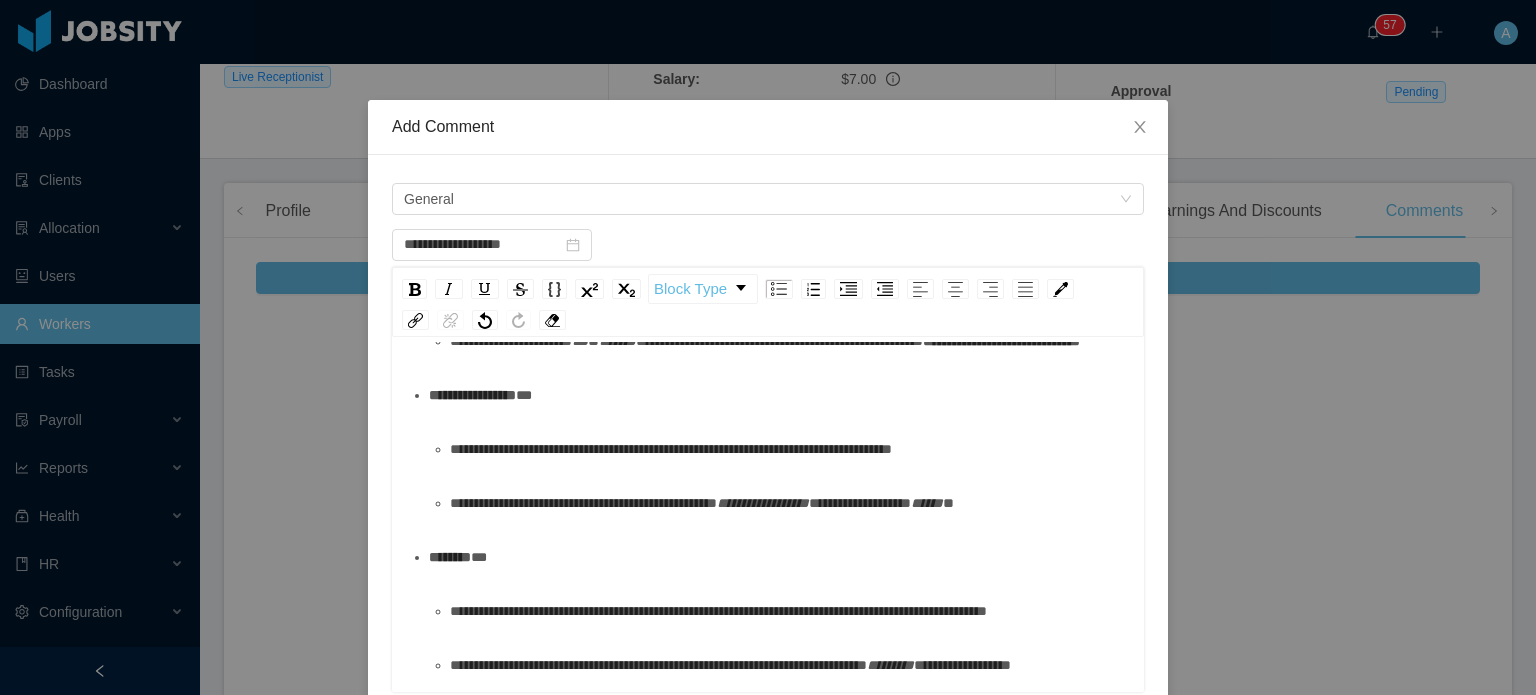 click on "**********" at bounding box center (779, 395) 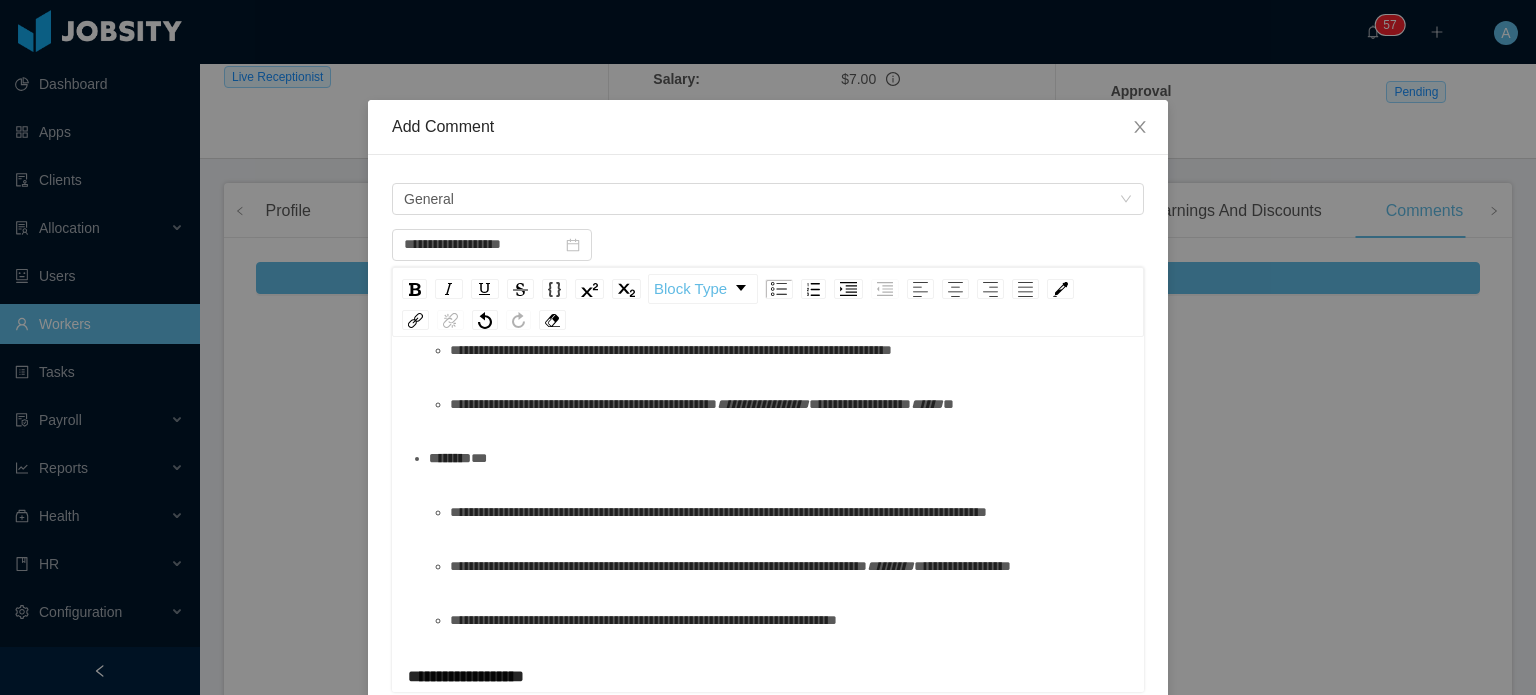 scroll, scrollTop: 368, scrollLeft: 0, axis: vertical 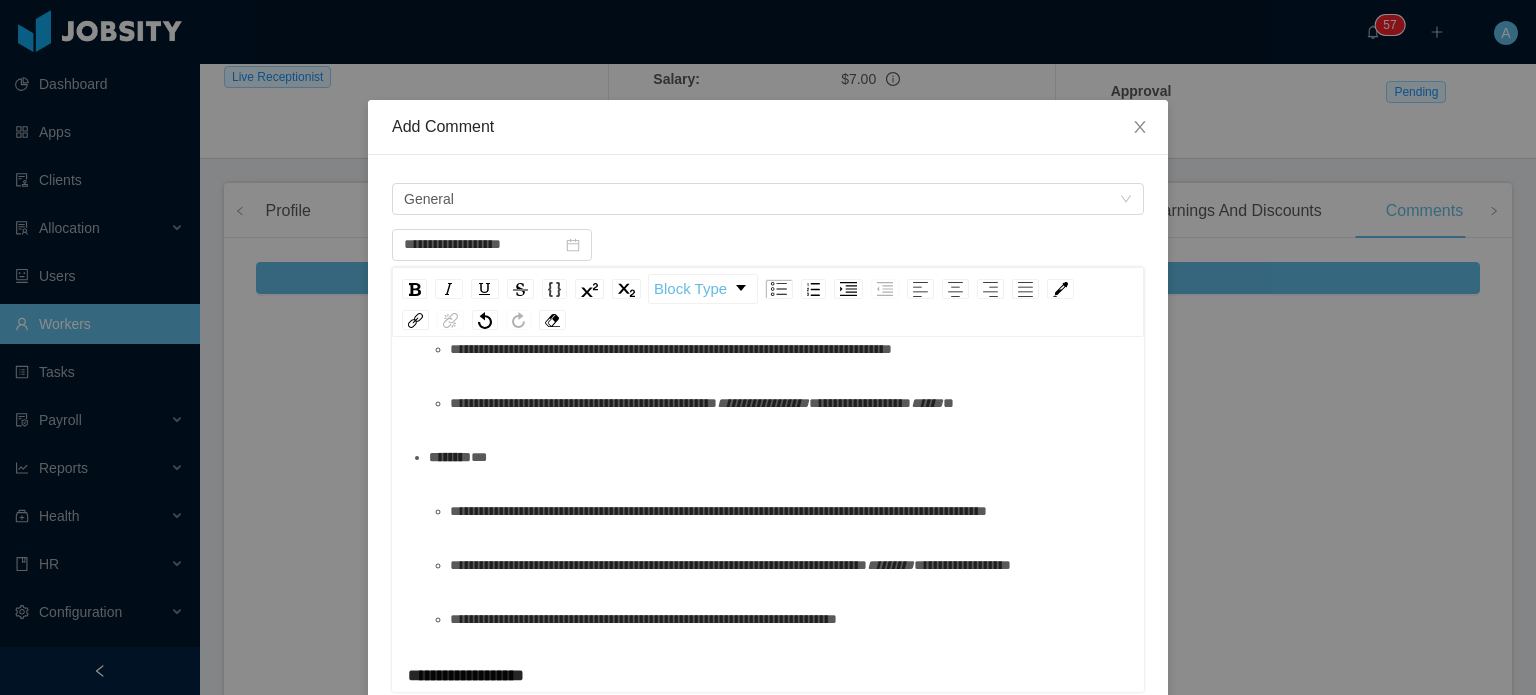click on "******** *" at bounding box center (779, 457) 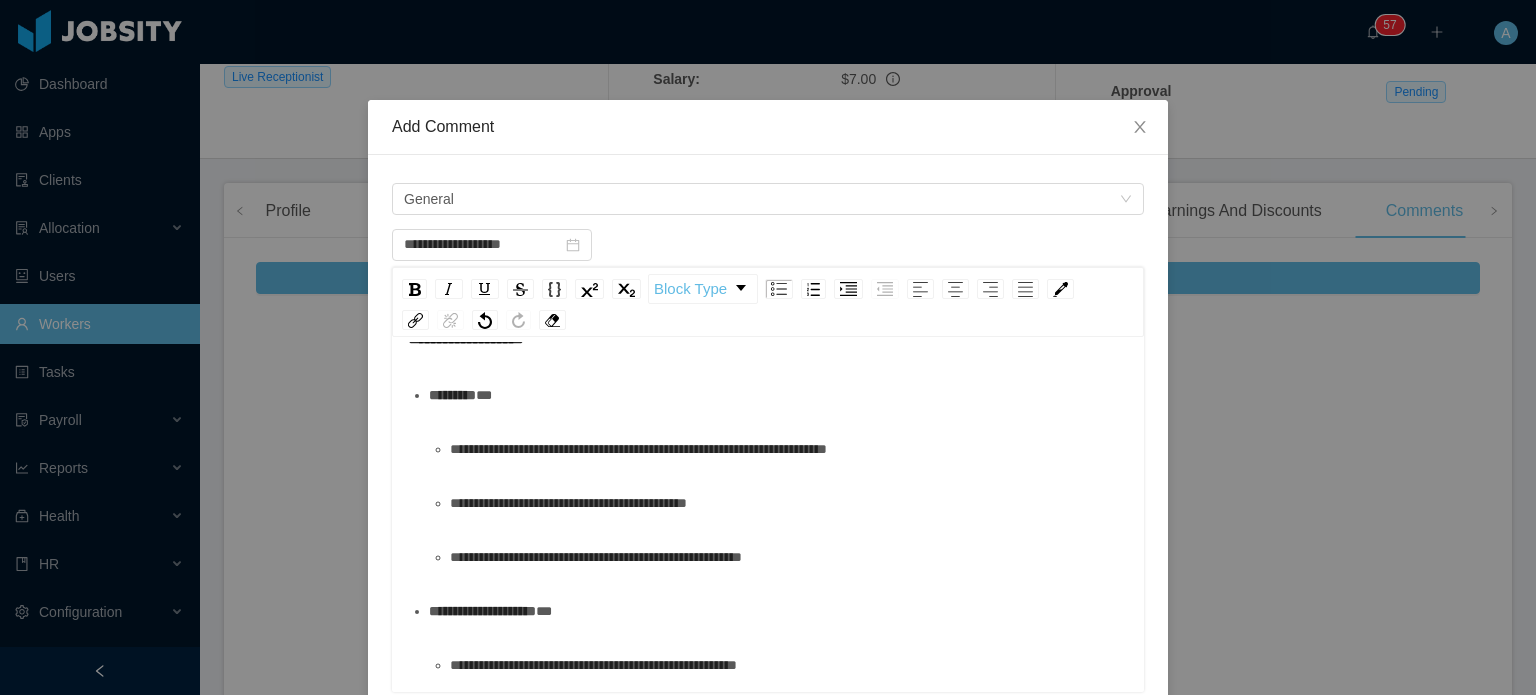scroll, scrollTop: 731, scrollLeft: 0, axis: vertical 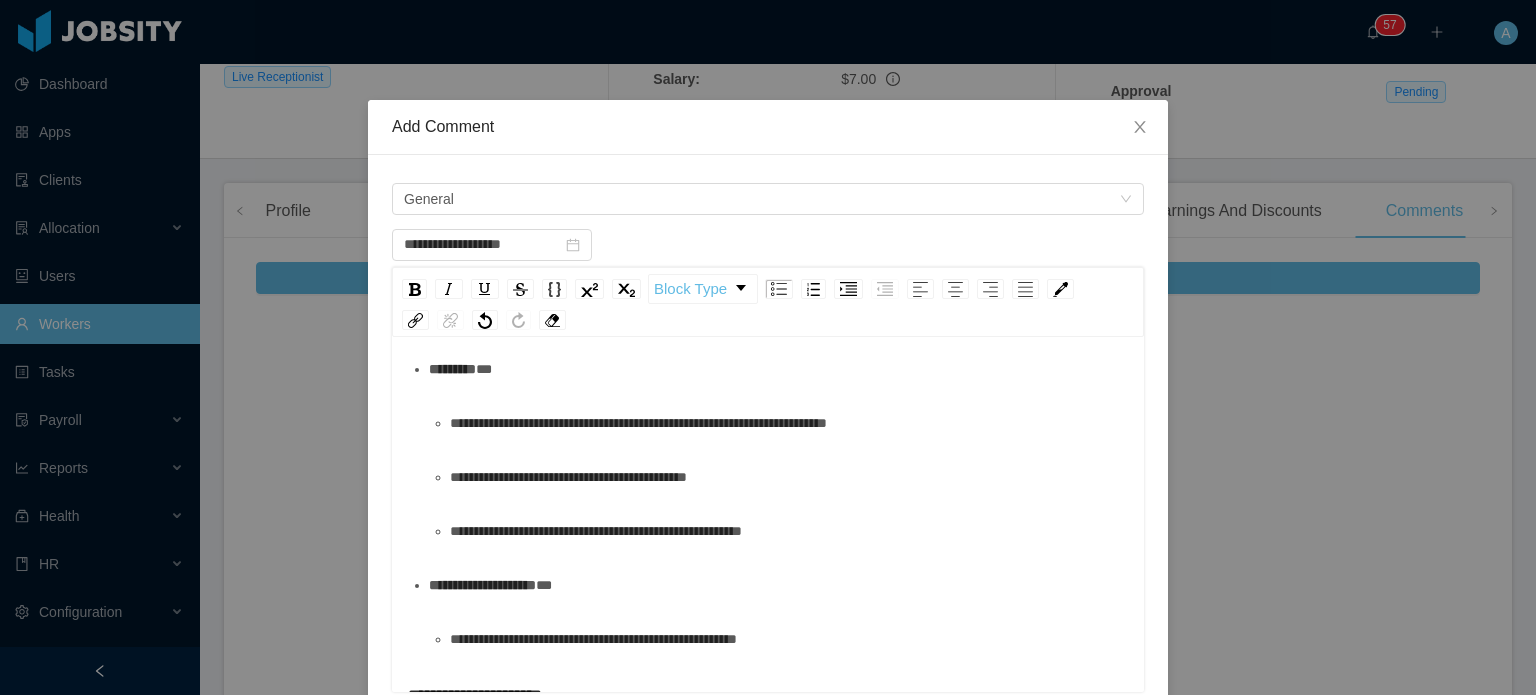 click on "********* *" at bounding box center (779, 369) 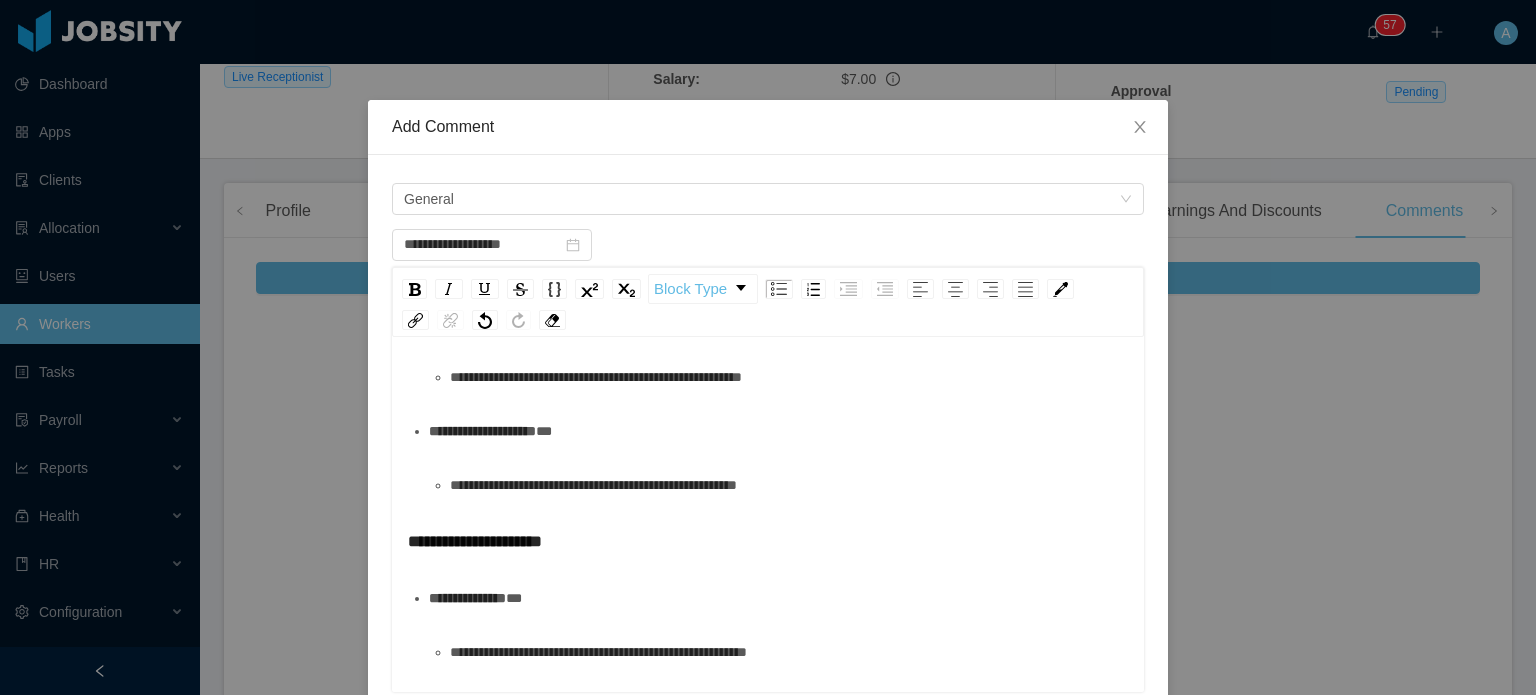 scroll, scrollTop: 887, scrollLeft: 0, axis: vertical 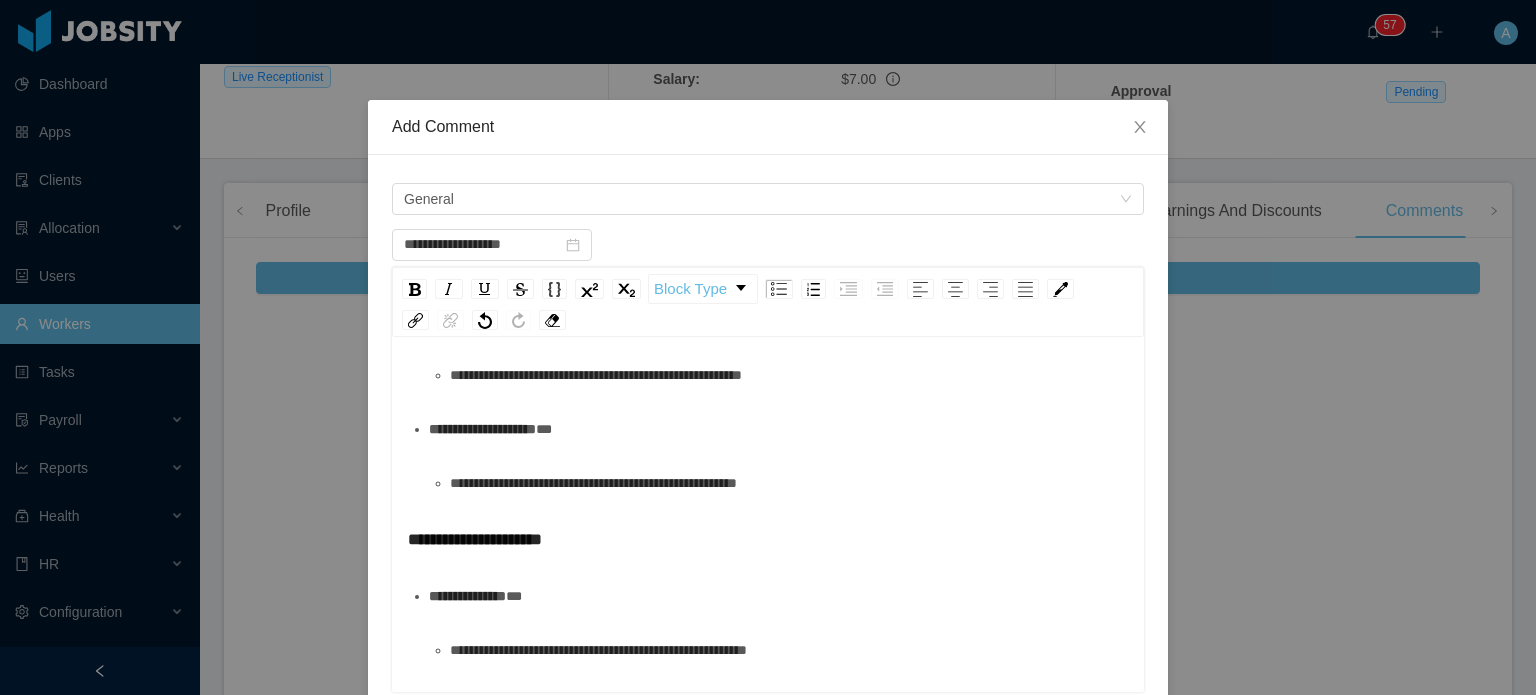 click on "**********" at bounding box center [779, 429] 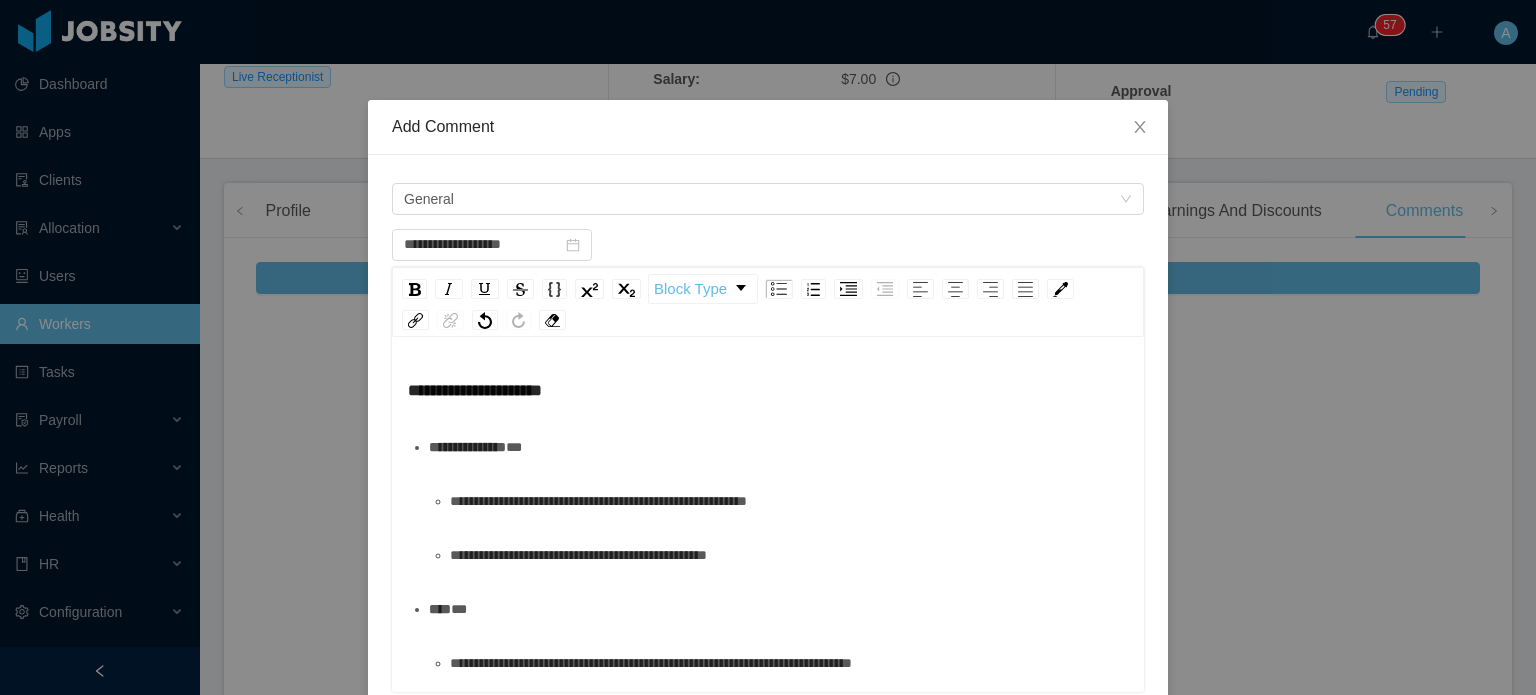 scroll, scrollTop: 1037, scrollLeft: 0, axis: vertical 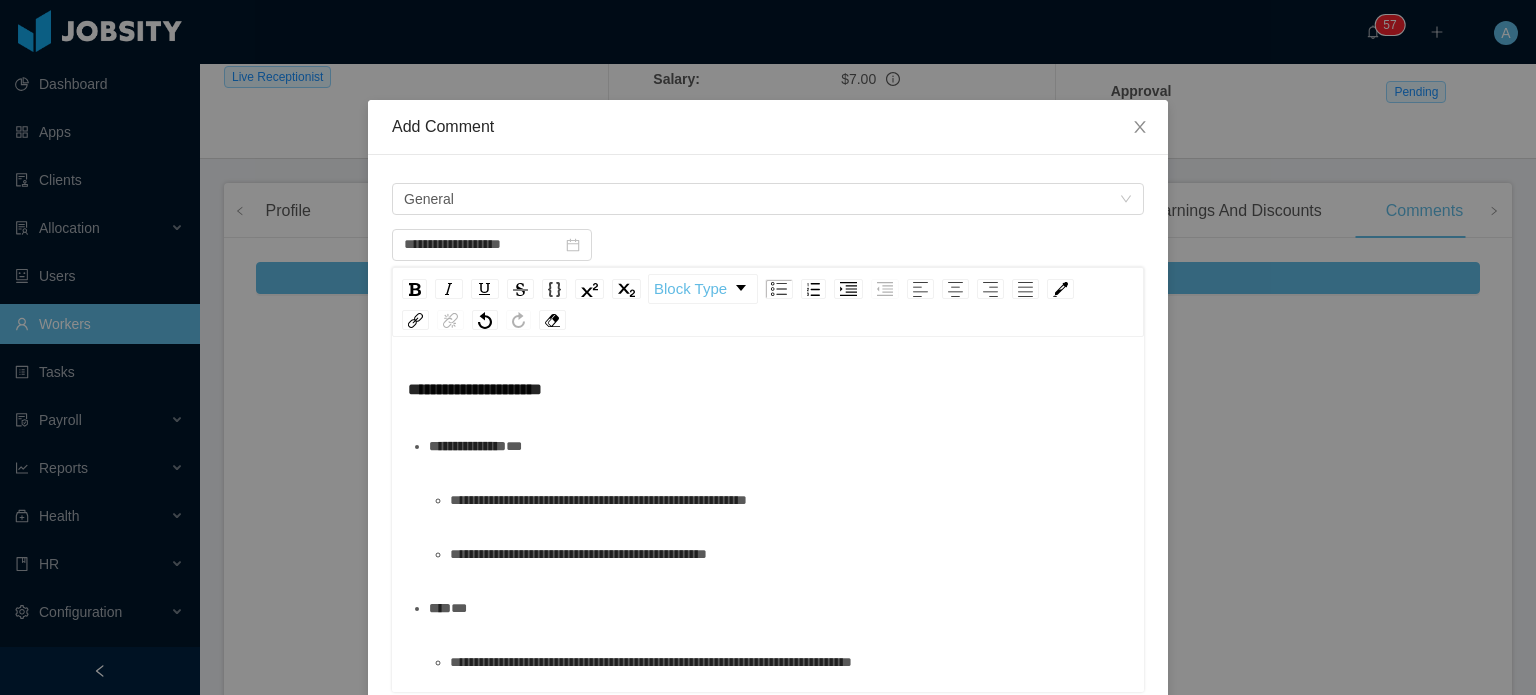 click on "**********" at bounding box center (779, 446) 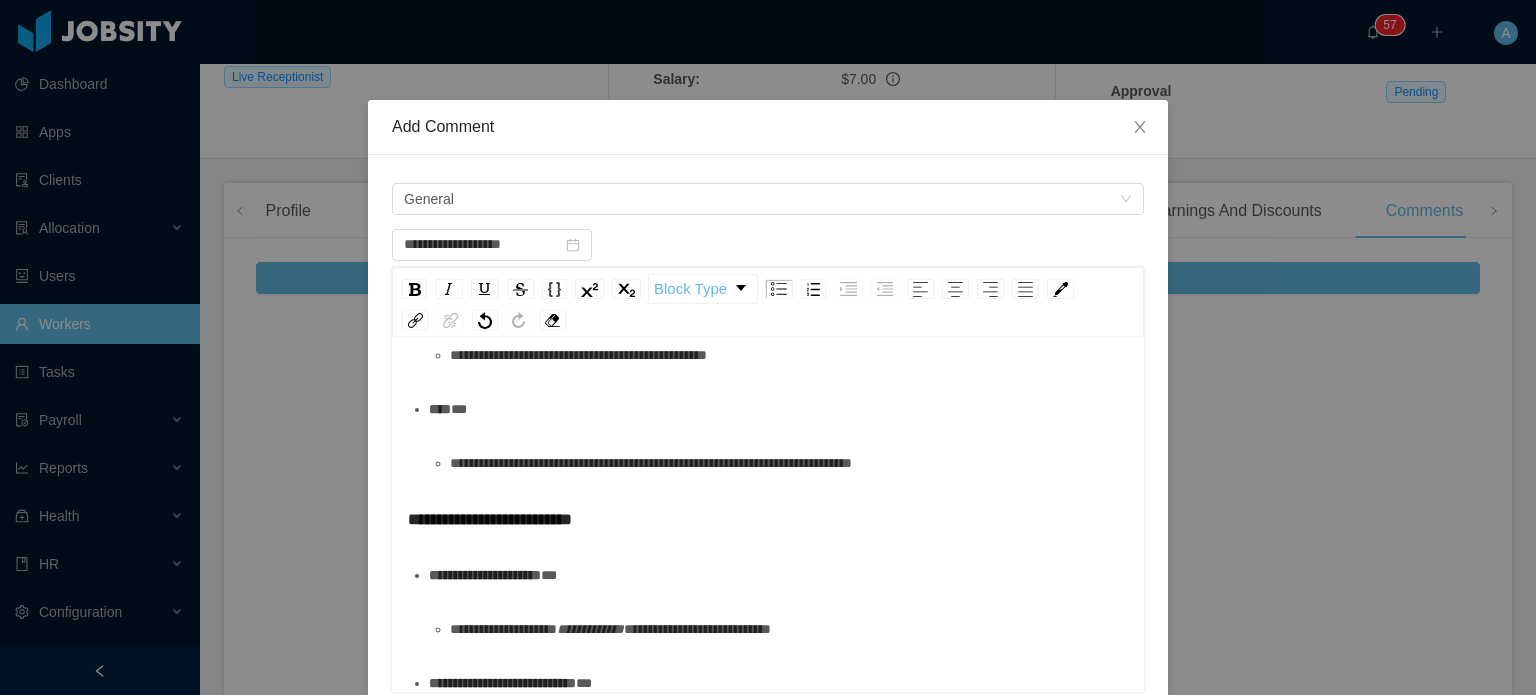 scroll, scrollTop: 1237, scrollLeft: 0, axis: vertical 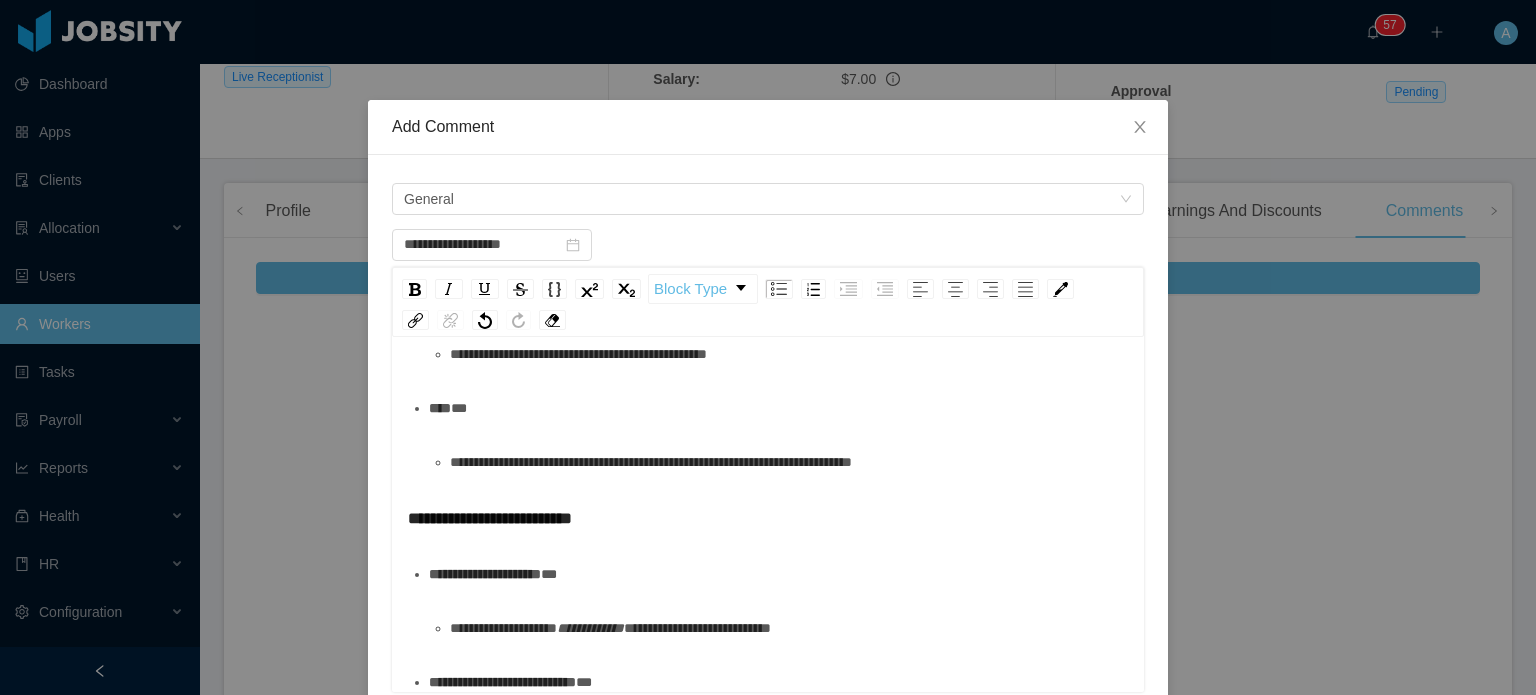 click on "**** *" at bounding box center [779, 408] 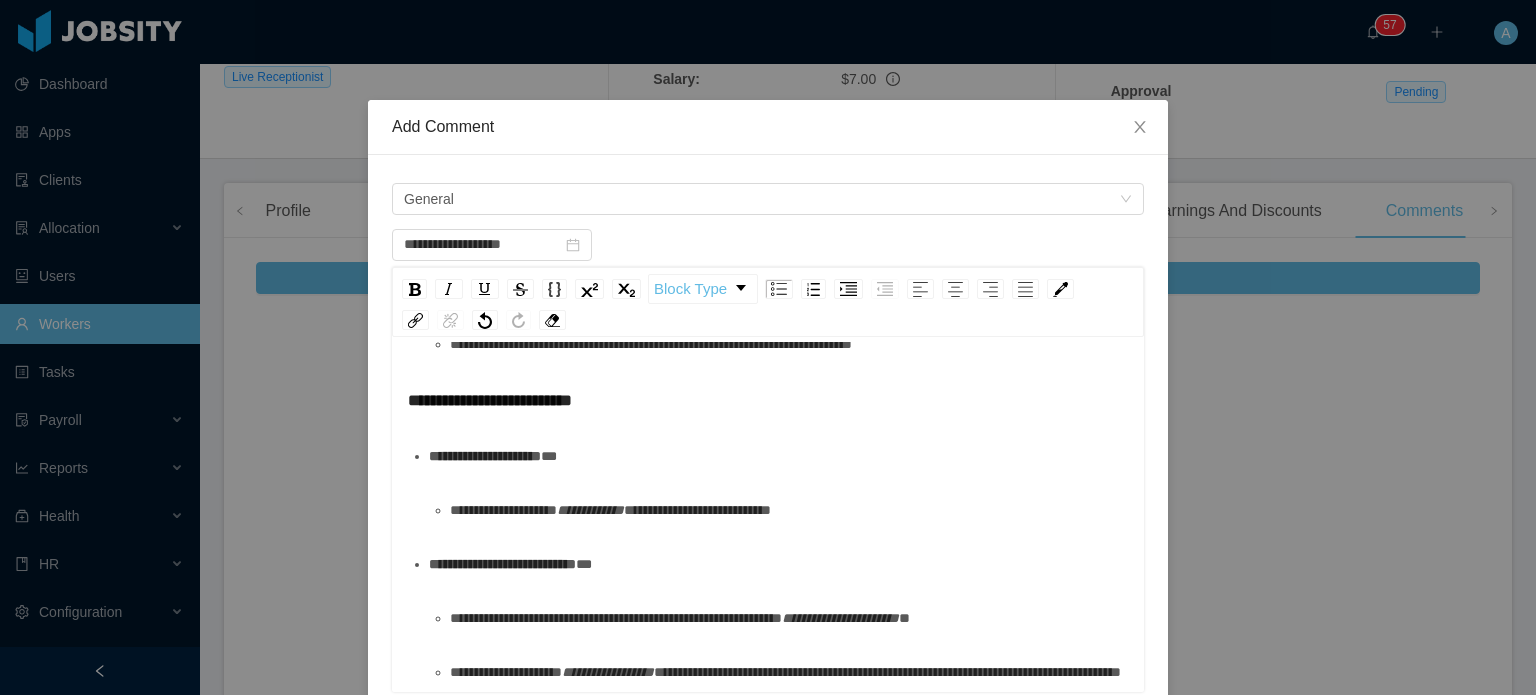 scroll, scrollTop: 1401, scrollLeft: 0, axis: vertical 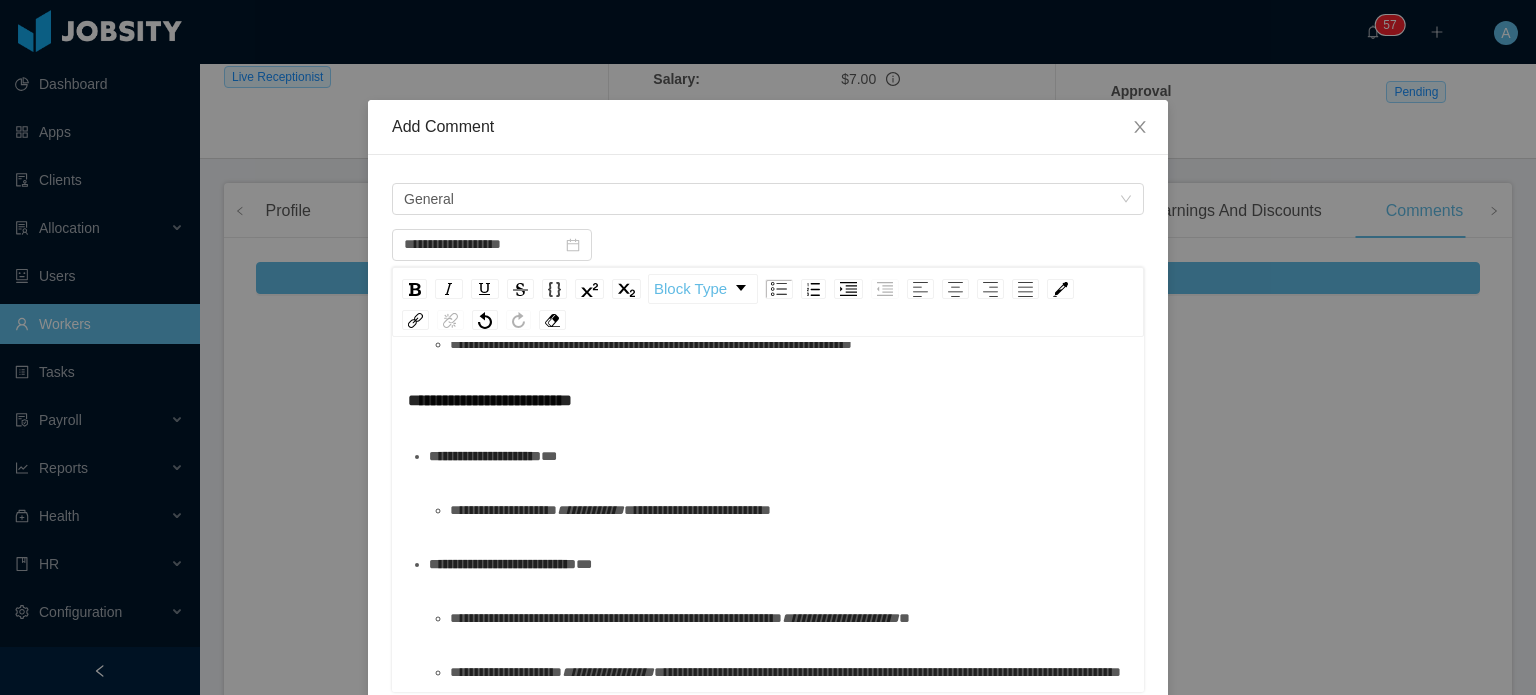 click on "**********" at bounding box center (779, 456) 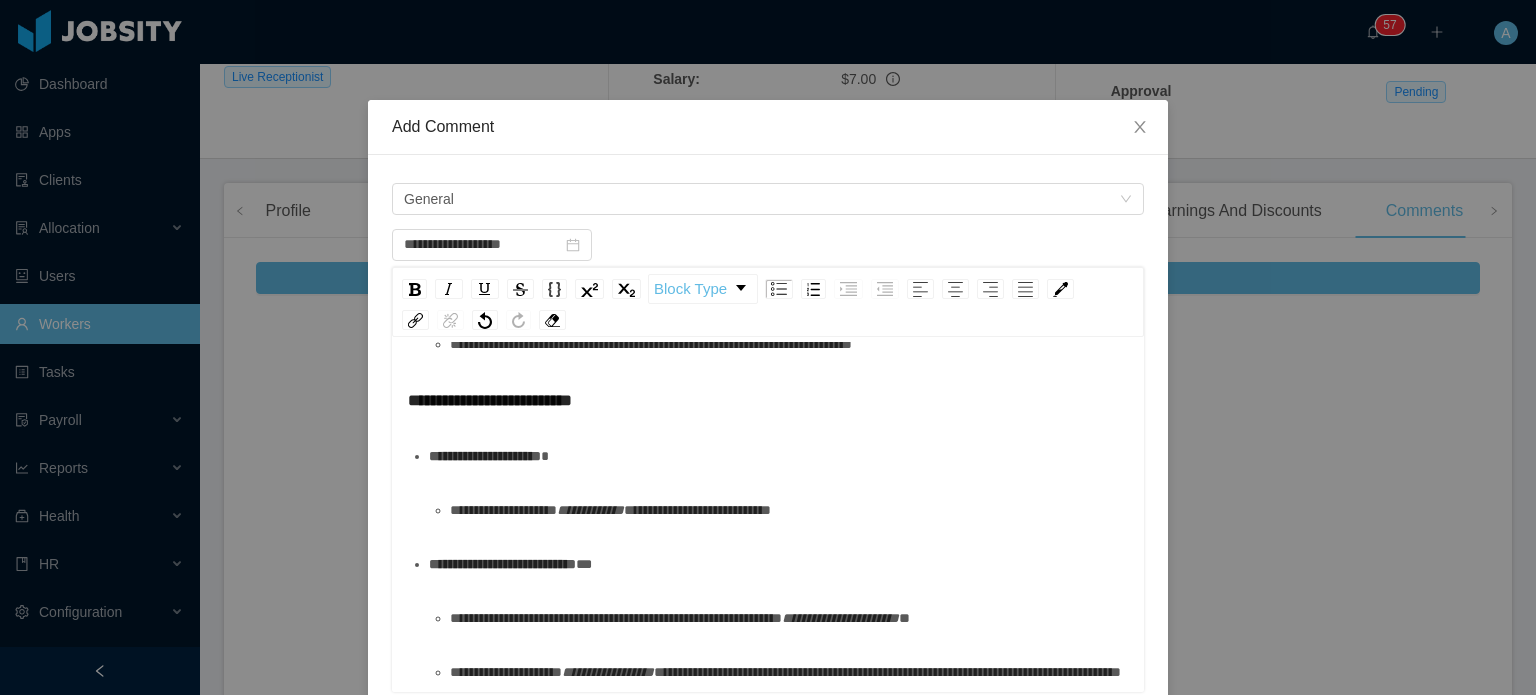scroll, scrollTop: 1540, scrollLeft: 0, axis: vertical 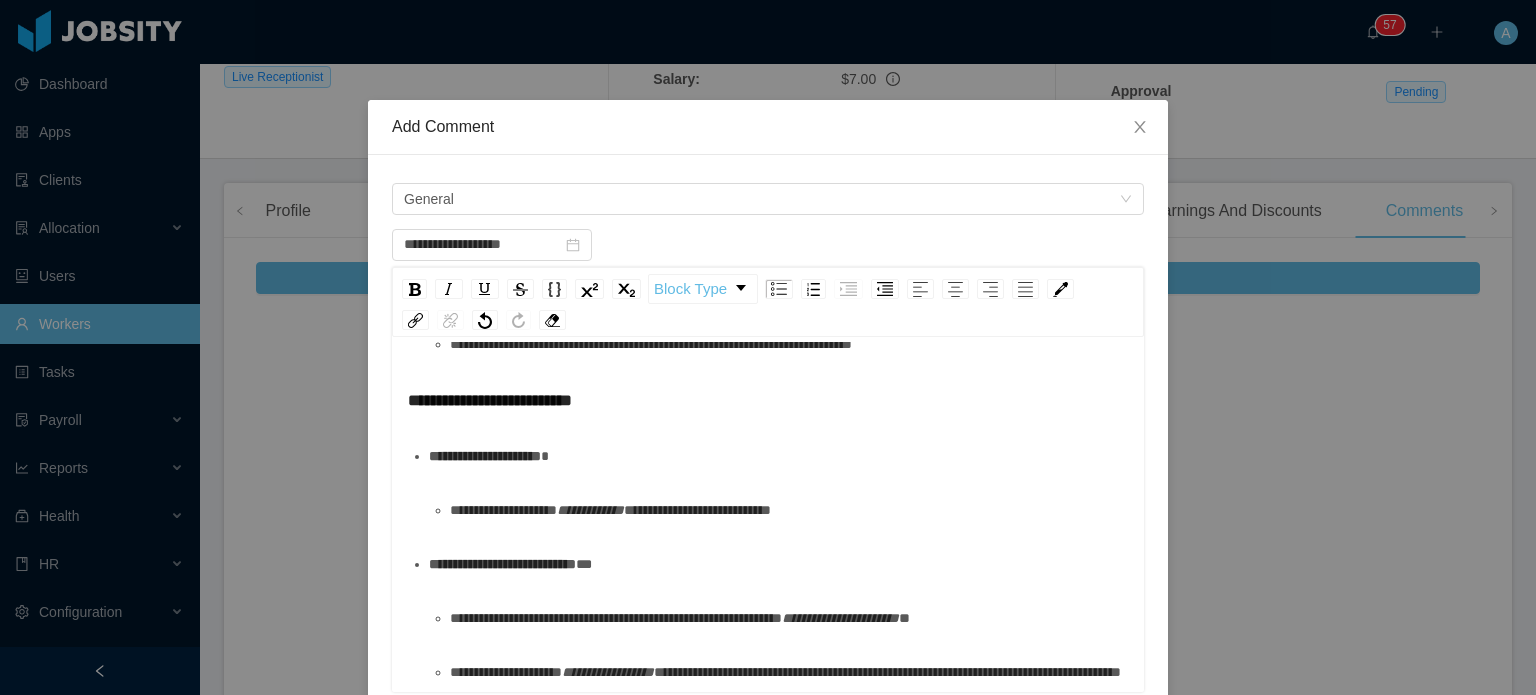 click on "**********" at bounding box center (779, 564) 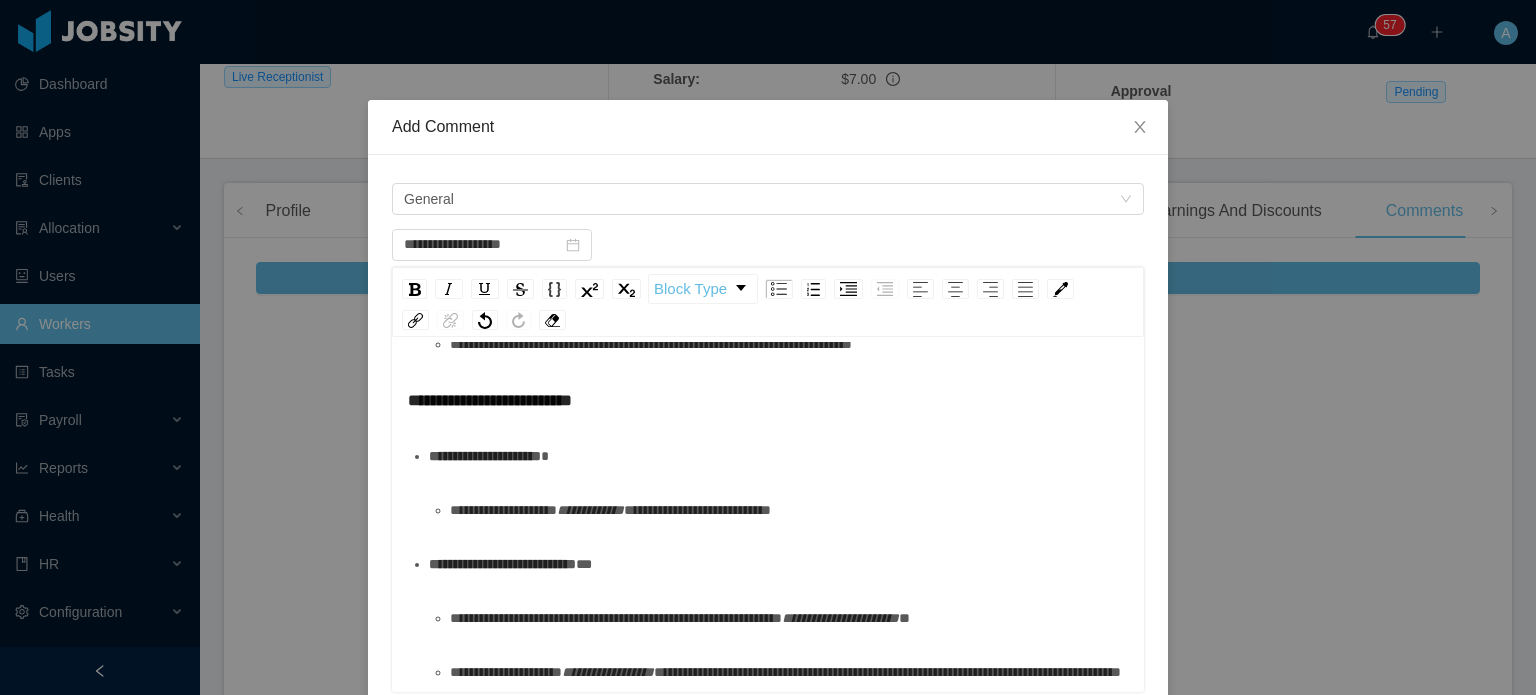 scroll, scrollTop: 1515, scrollLeft: 0, axis: vertical 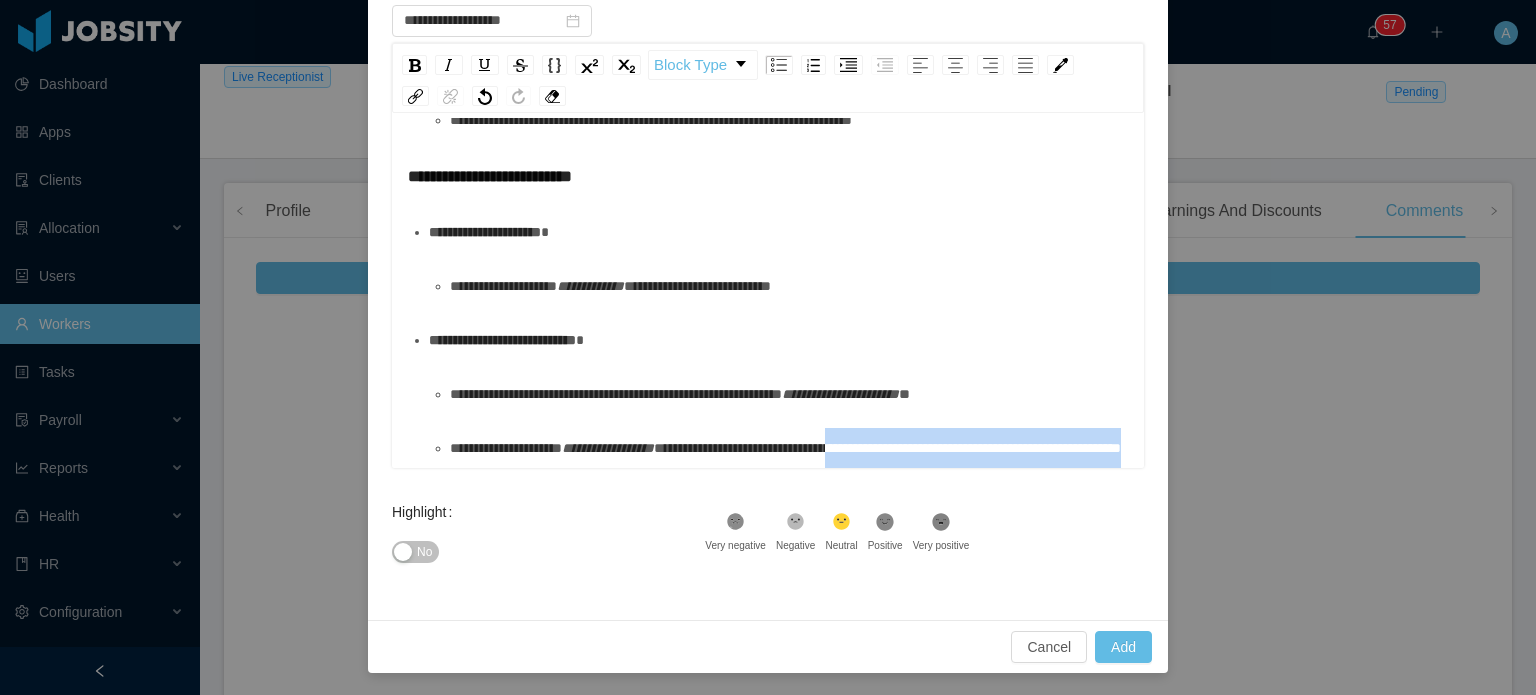 drag, startPoint x: 879, startPoint y: 405, endPoint x: 906, endPoint y: 440, distance: 44.20407 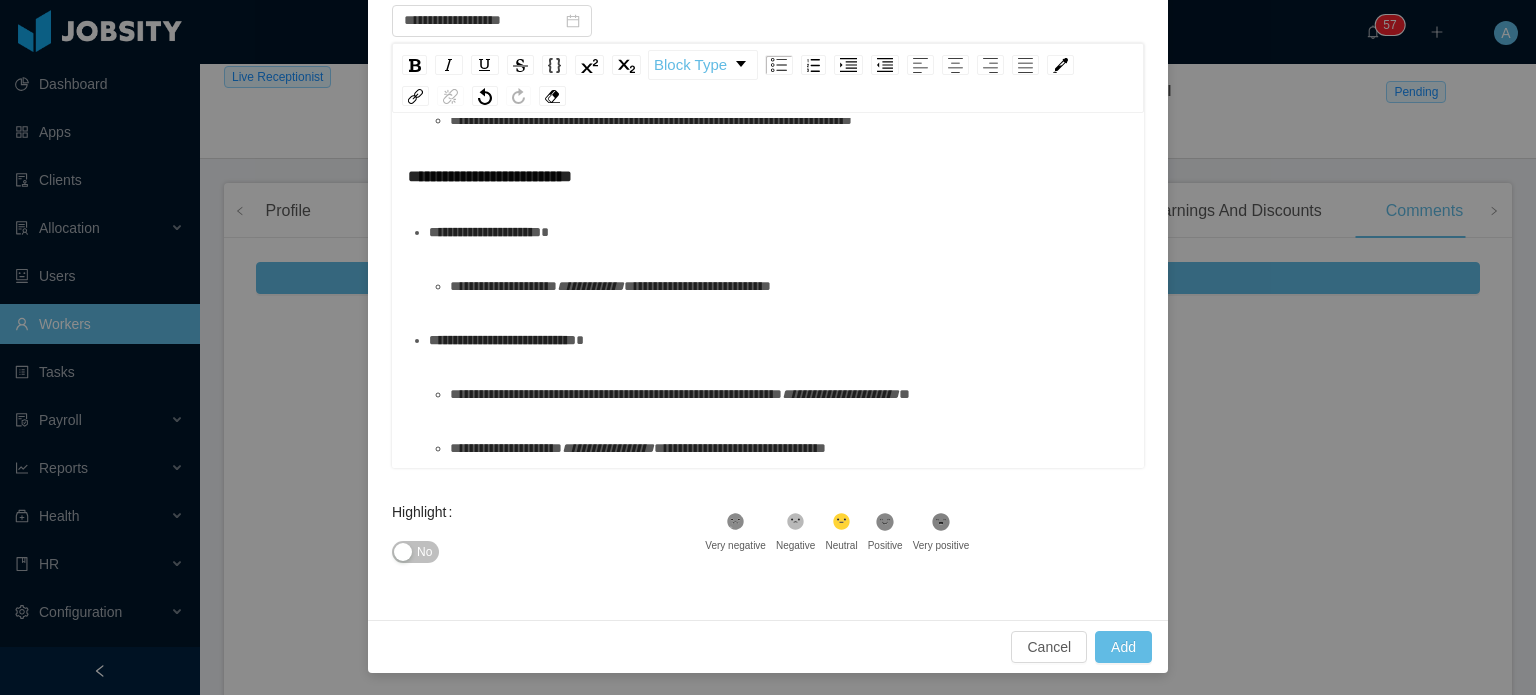 scroll, scrollTop: 1475, scrollLeft: 0, axis: vertical 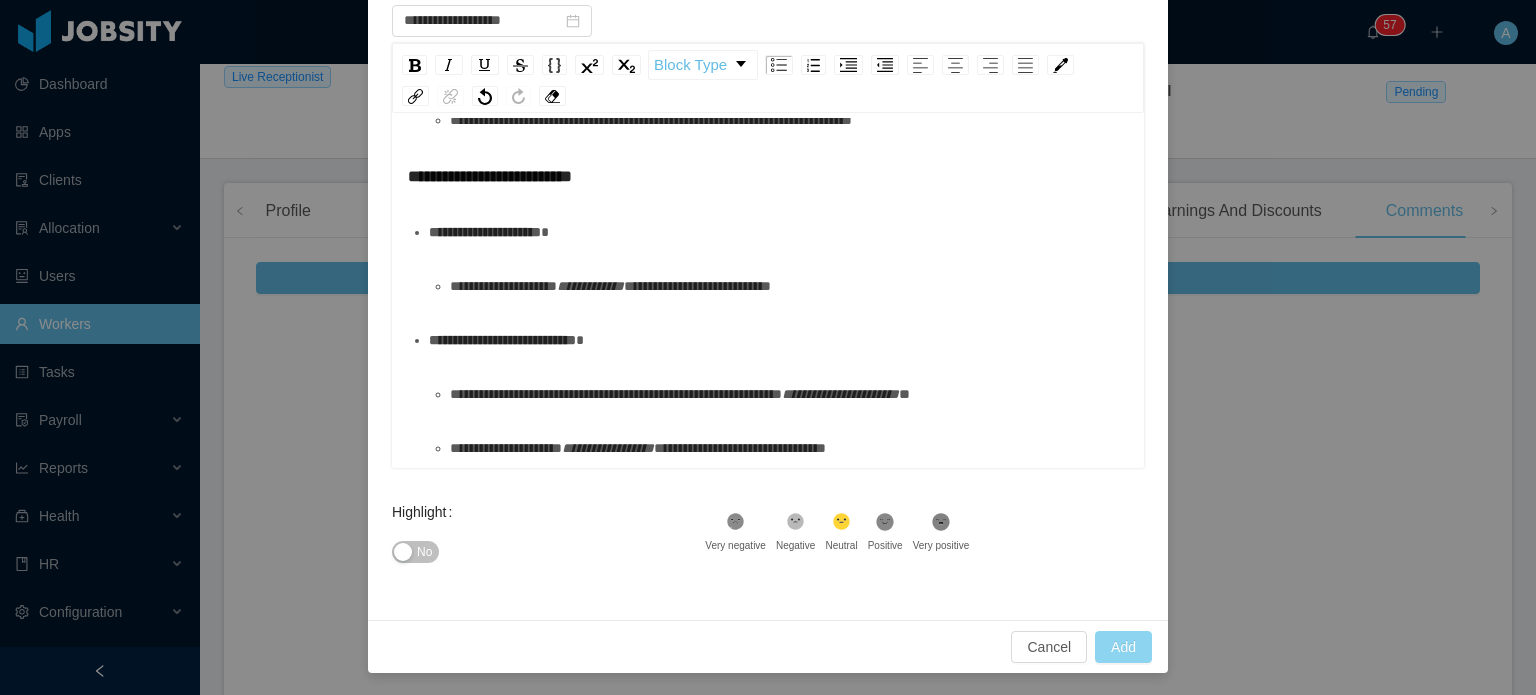 click on "Add" at bounding box center (1123, 647) 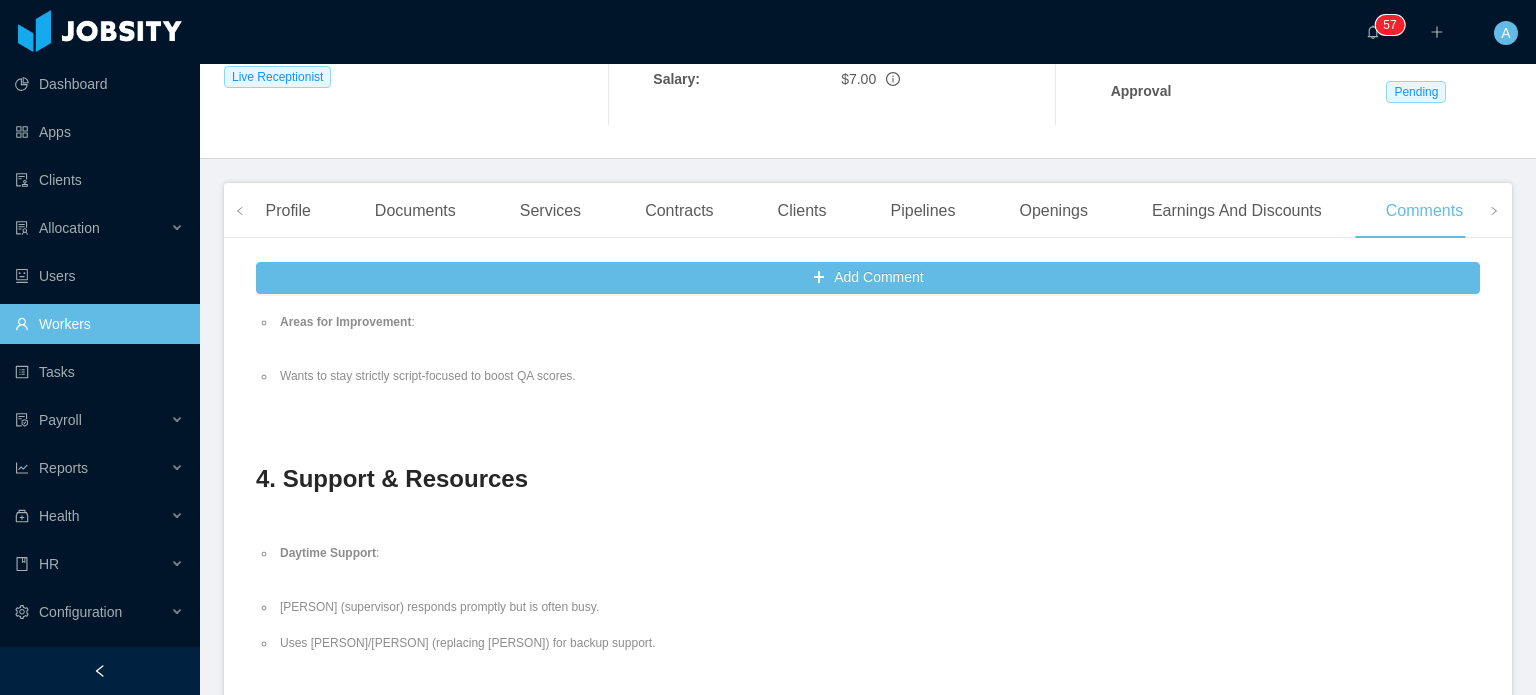 scroll, scrollTop: 1371, scrollLeft: 0, axis: vertical 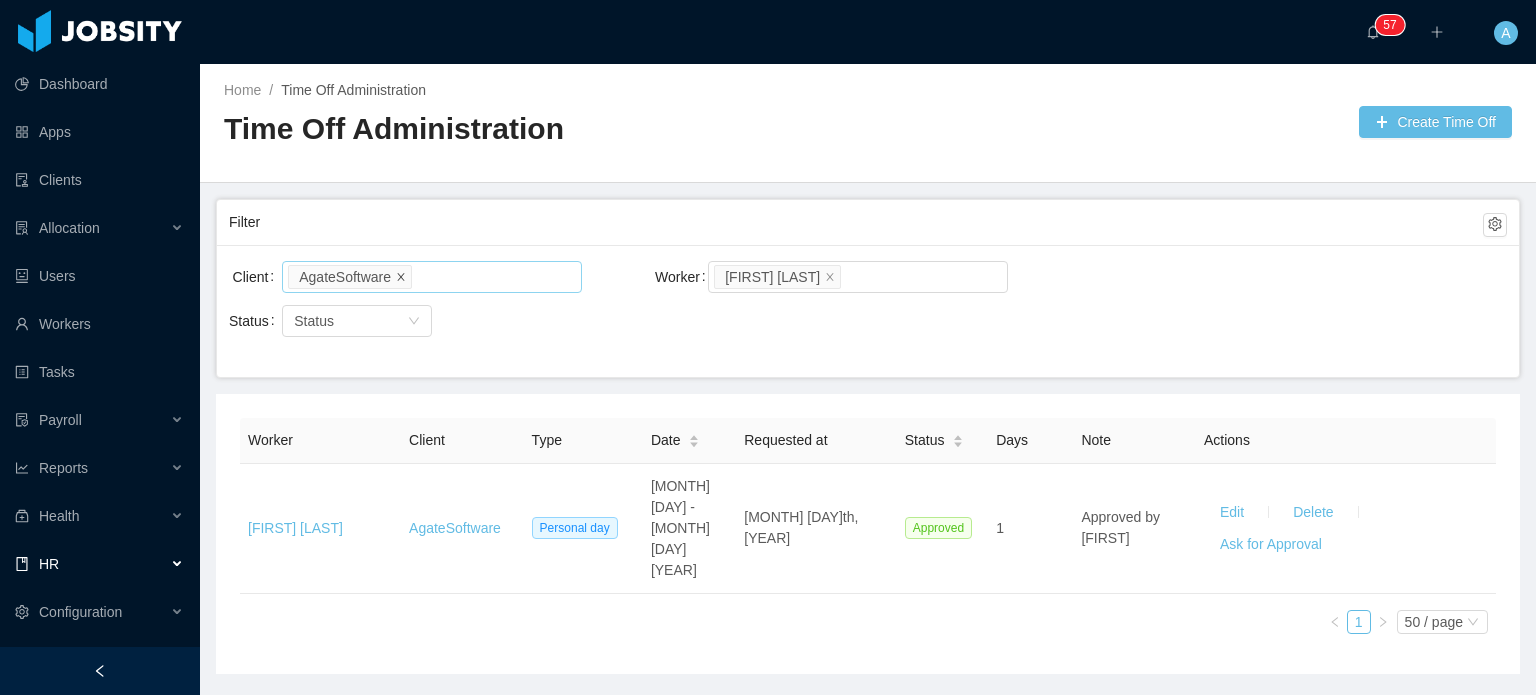 click 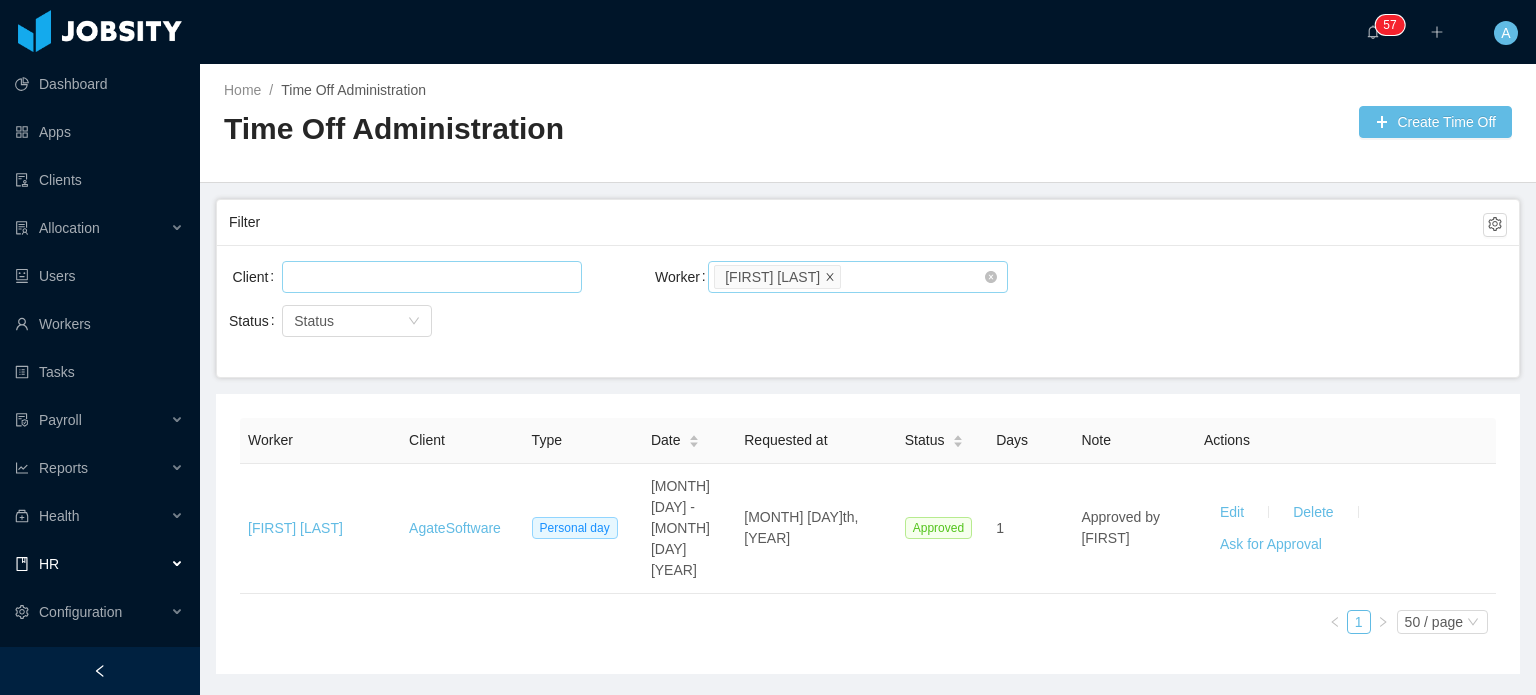click 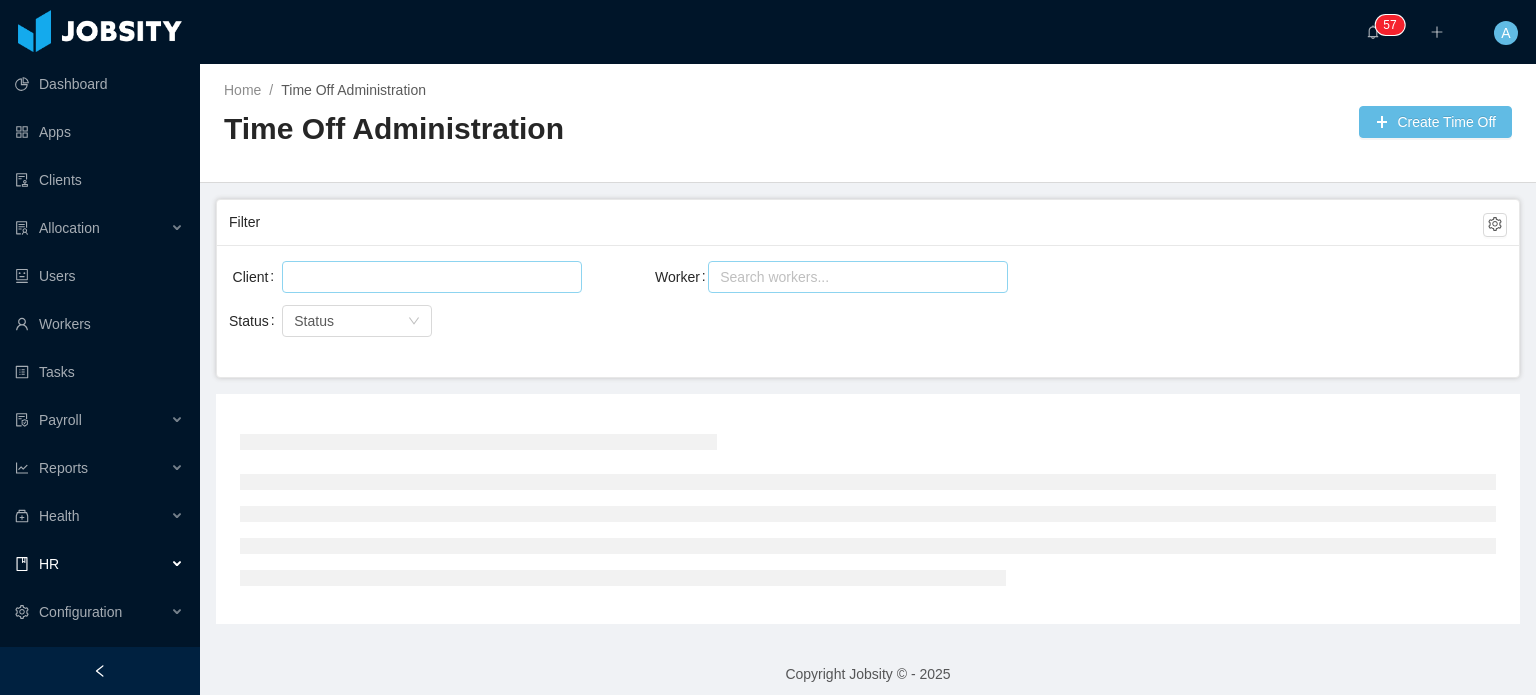 click at bounding box center [429, 277] 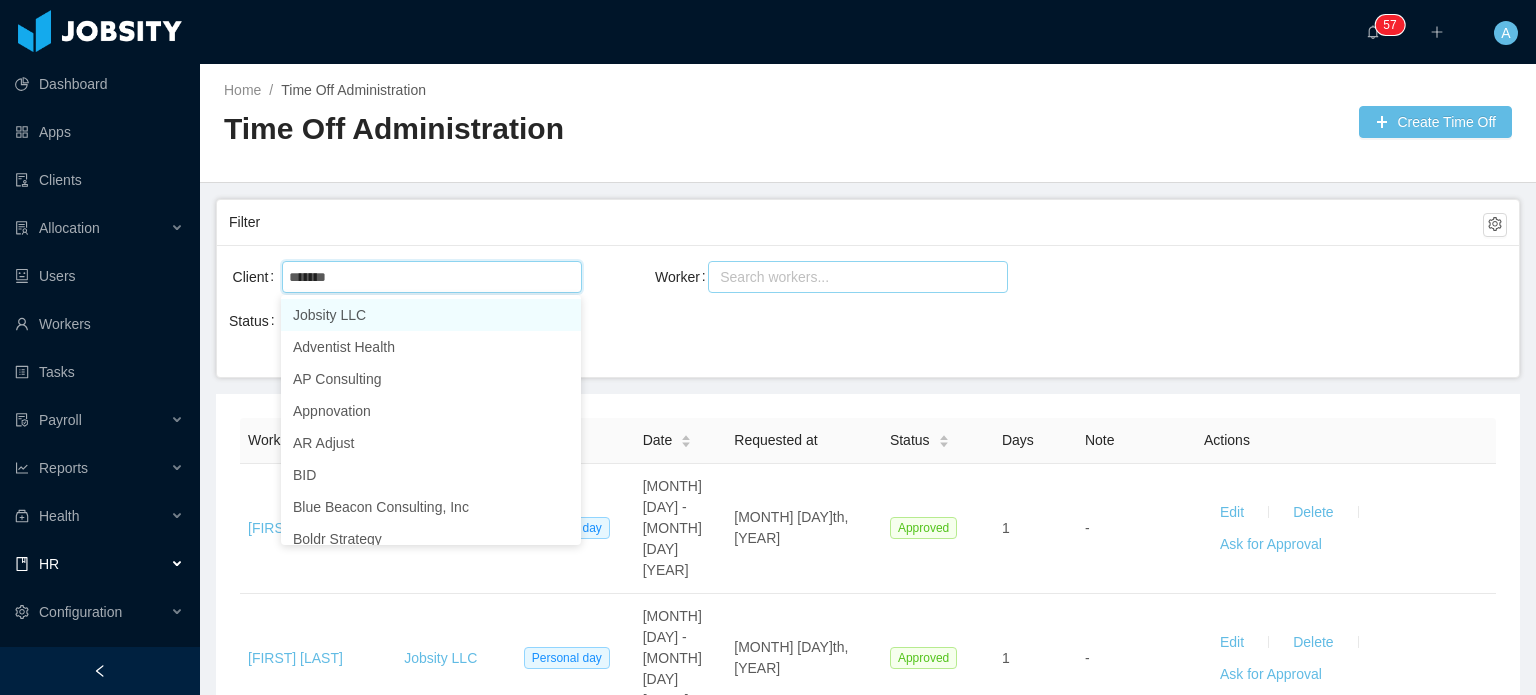type on "********" 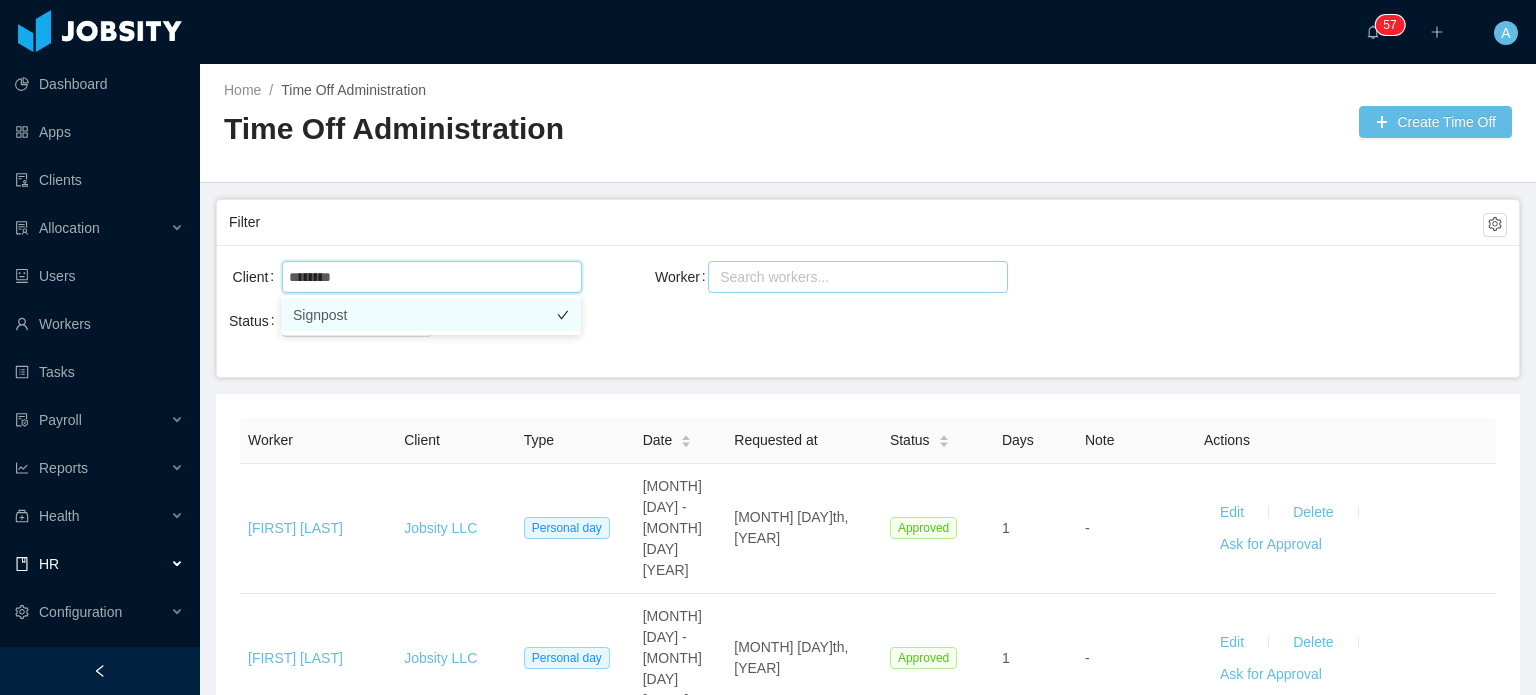 click on "Signpost" at bounding box center [431, 315] 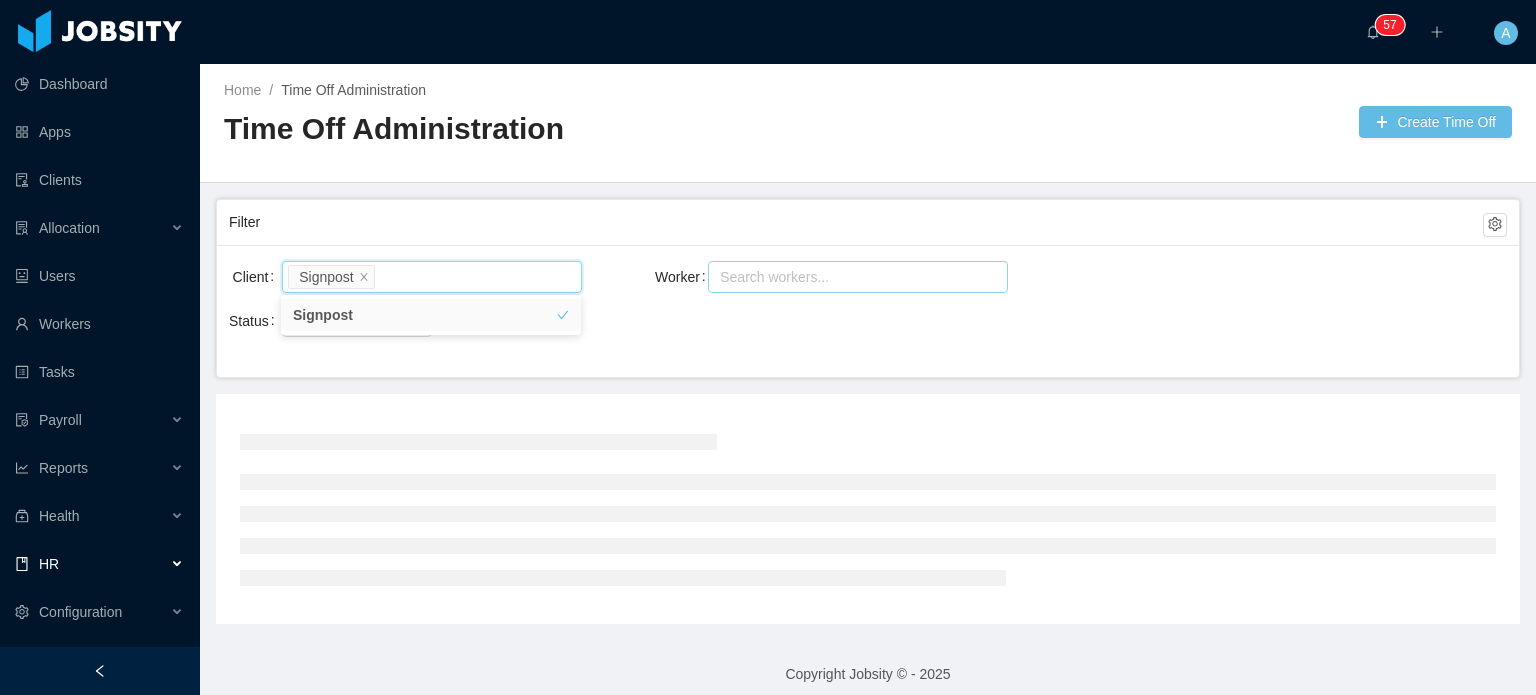 click on "Search workers..." at bounding box center [849, 277] 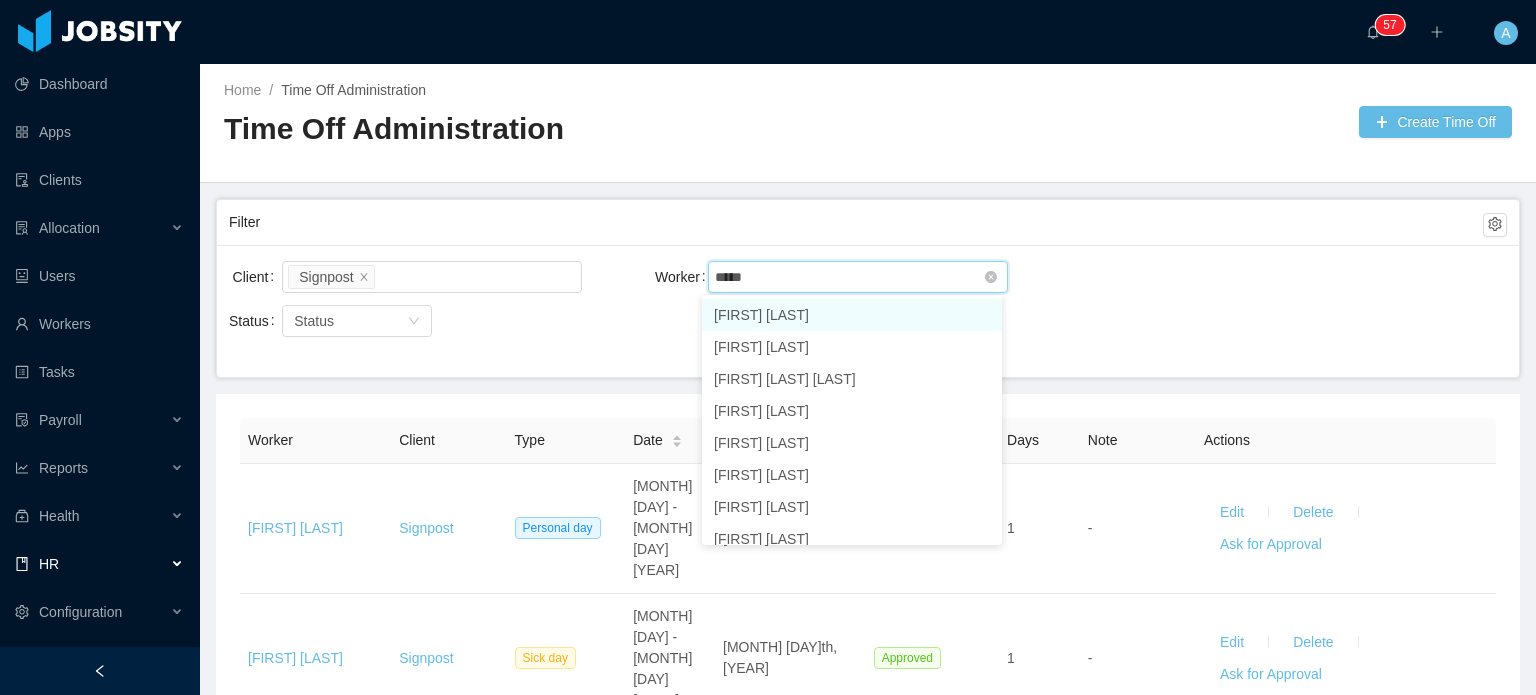 type on "******" 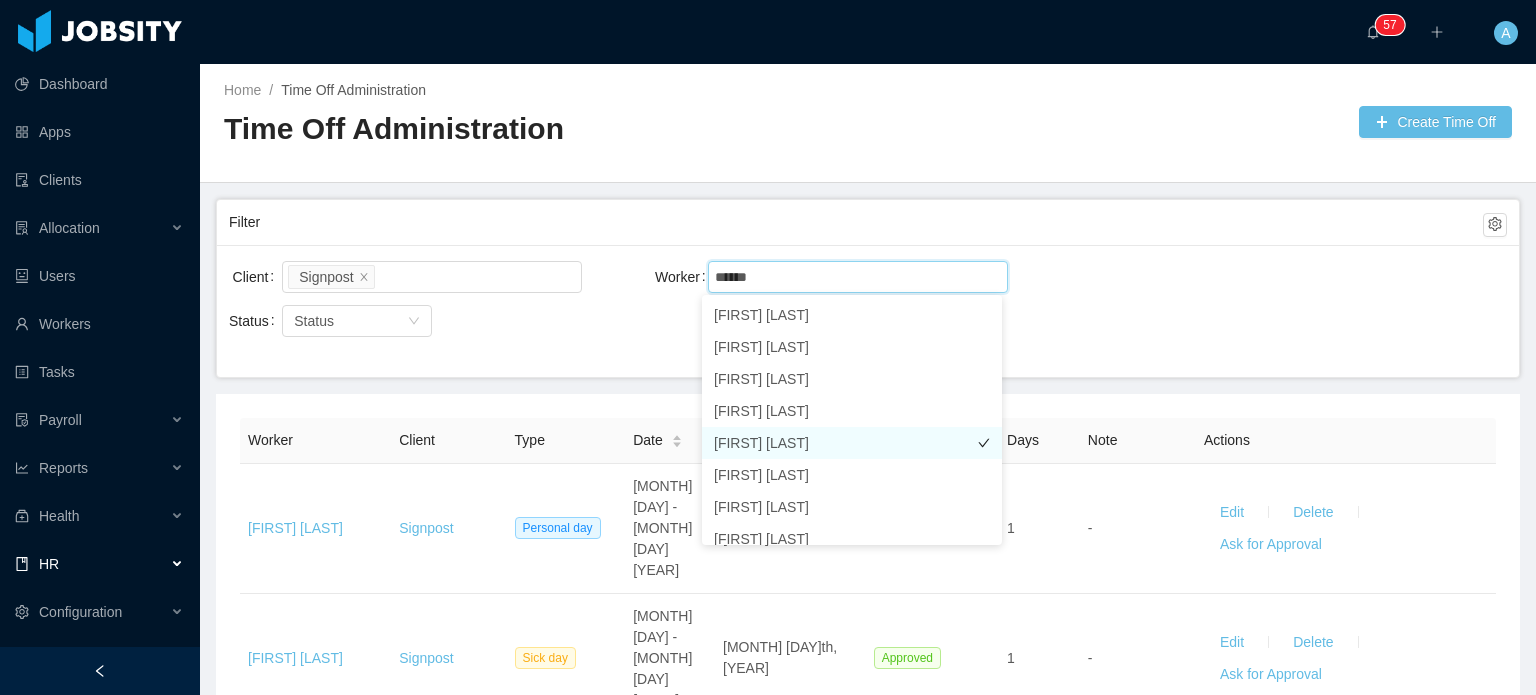 click on "[FIRST] [LAST]" at bounding box center [852, 443] 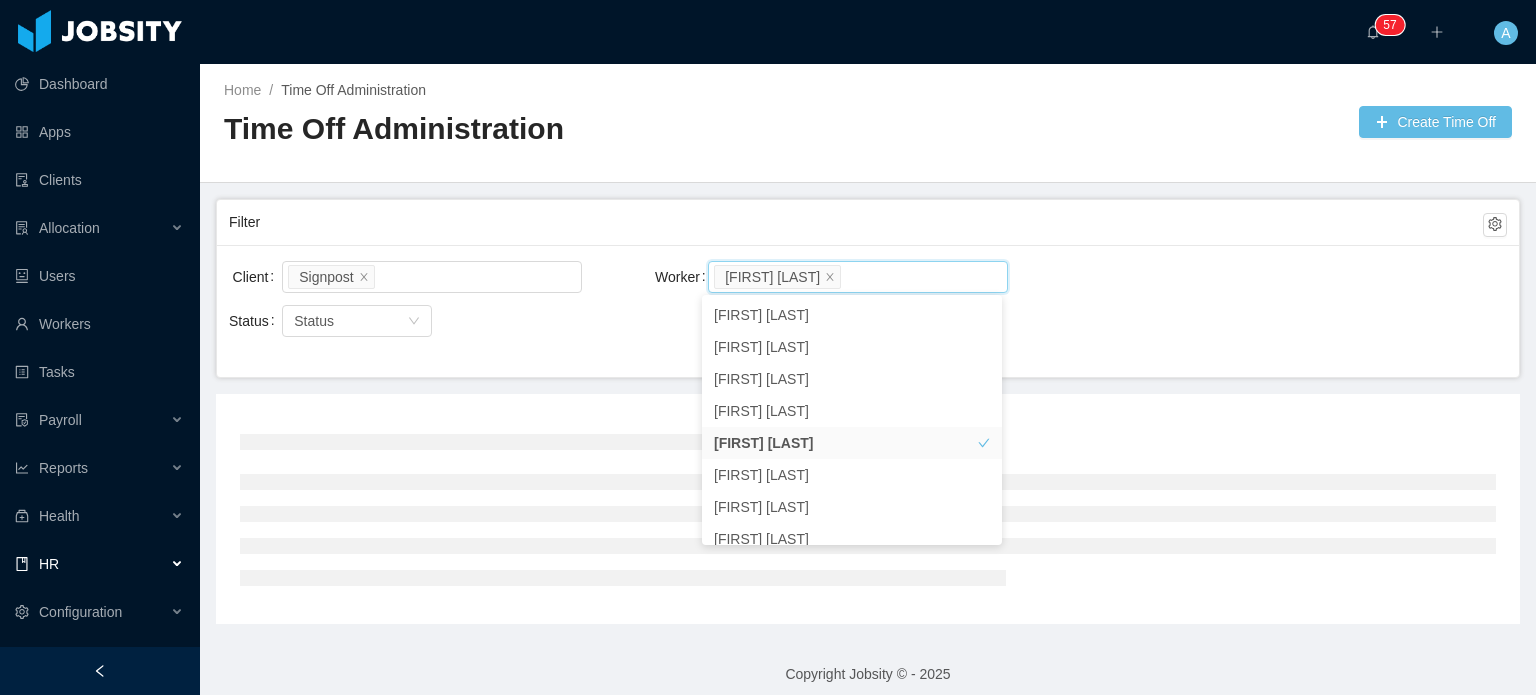 click on "Client Signpost   Worker Search workers... [FIRST] [LAST]   Status  Status" at bounding box center (868, 311) 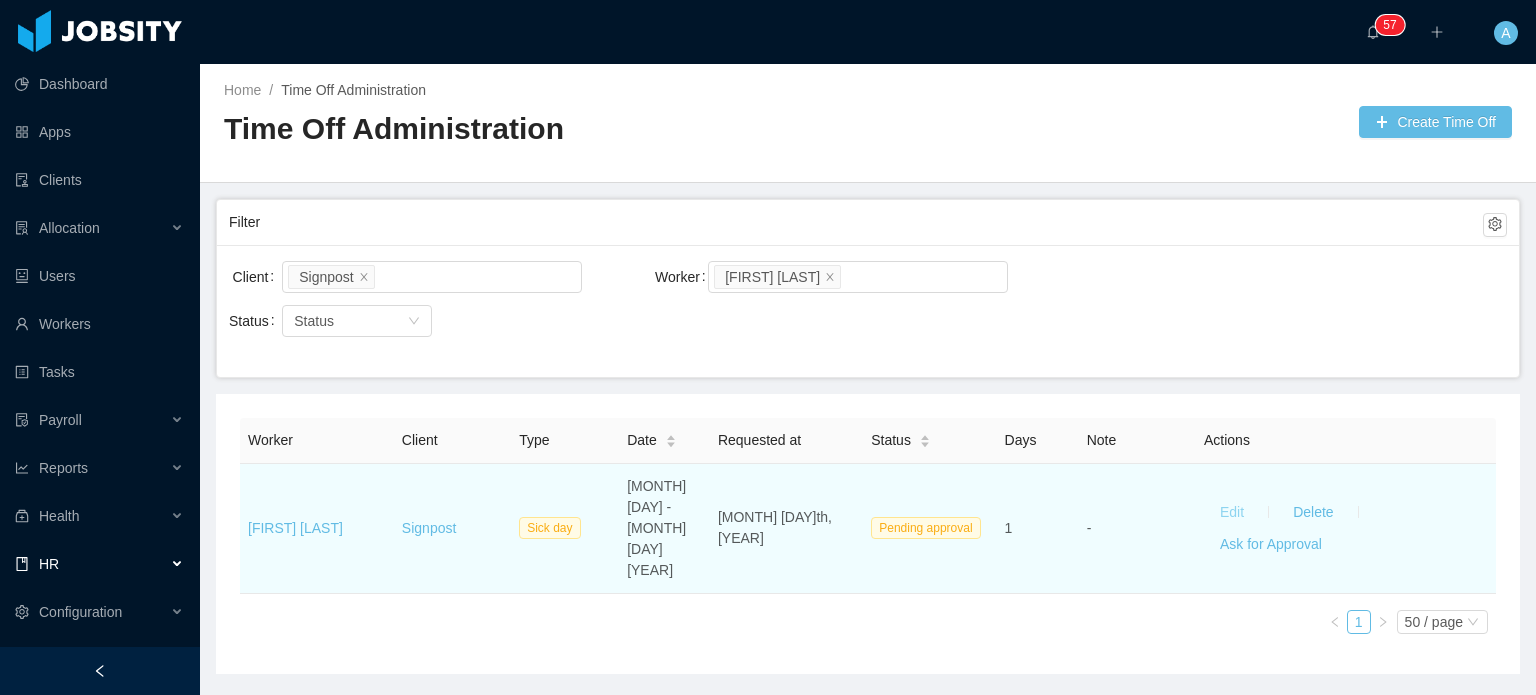 click on "Edit" at bounding box center (1232, 512) 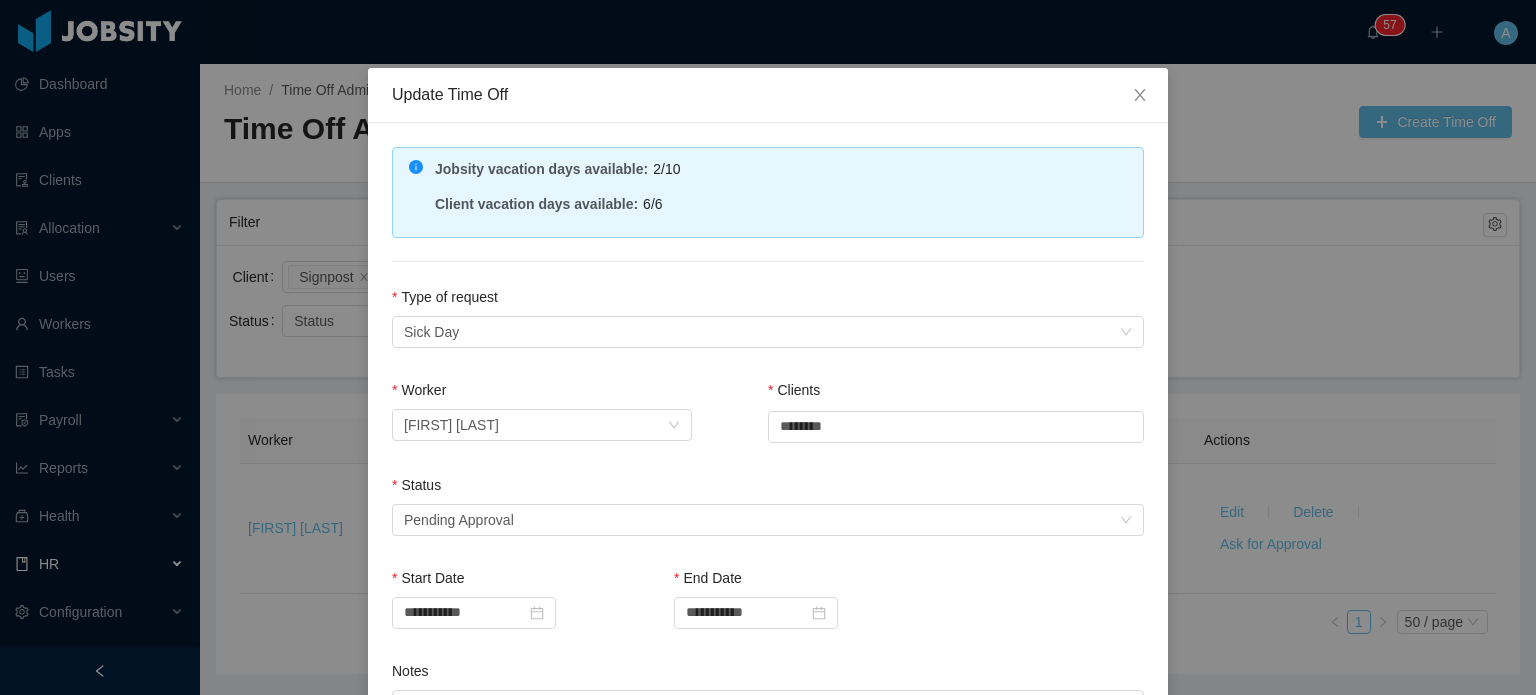 scroll, scrollTop: 32, scrollLeft: 0, axis: vertical 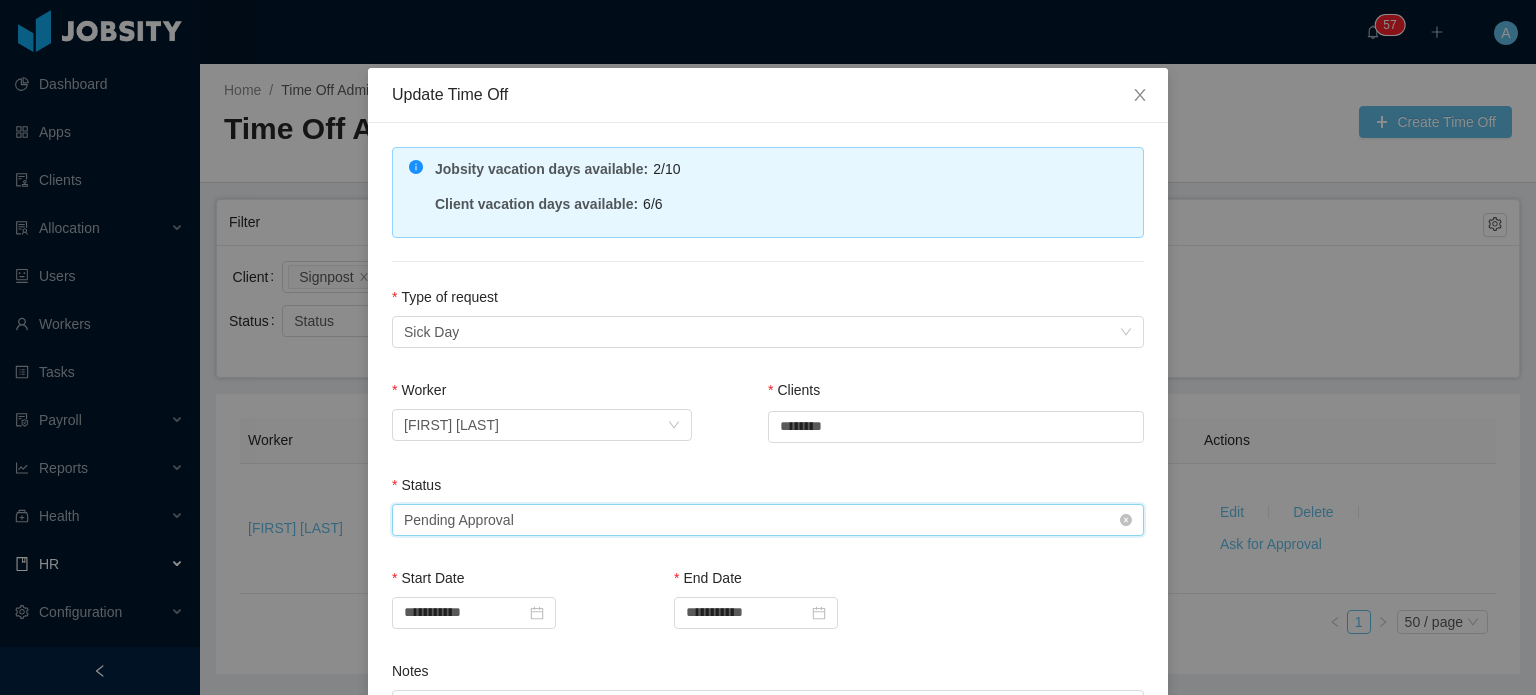 click on "Select status Pending Approval" at bounding box center (761, 520) 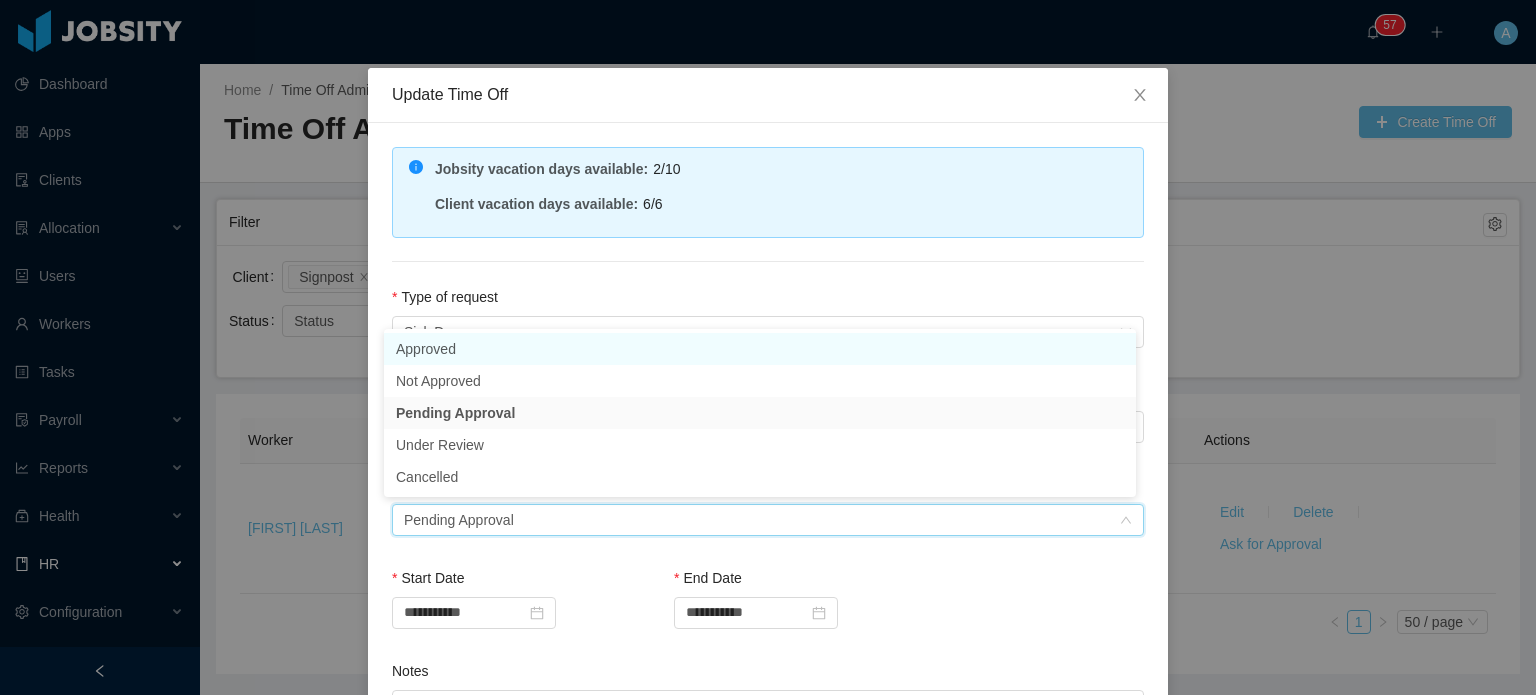 click on "Approved" at bounding box center [760, 349] 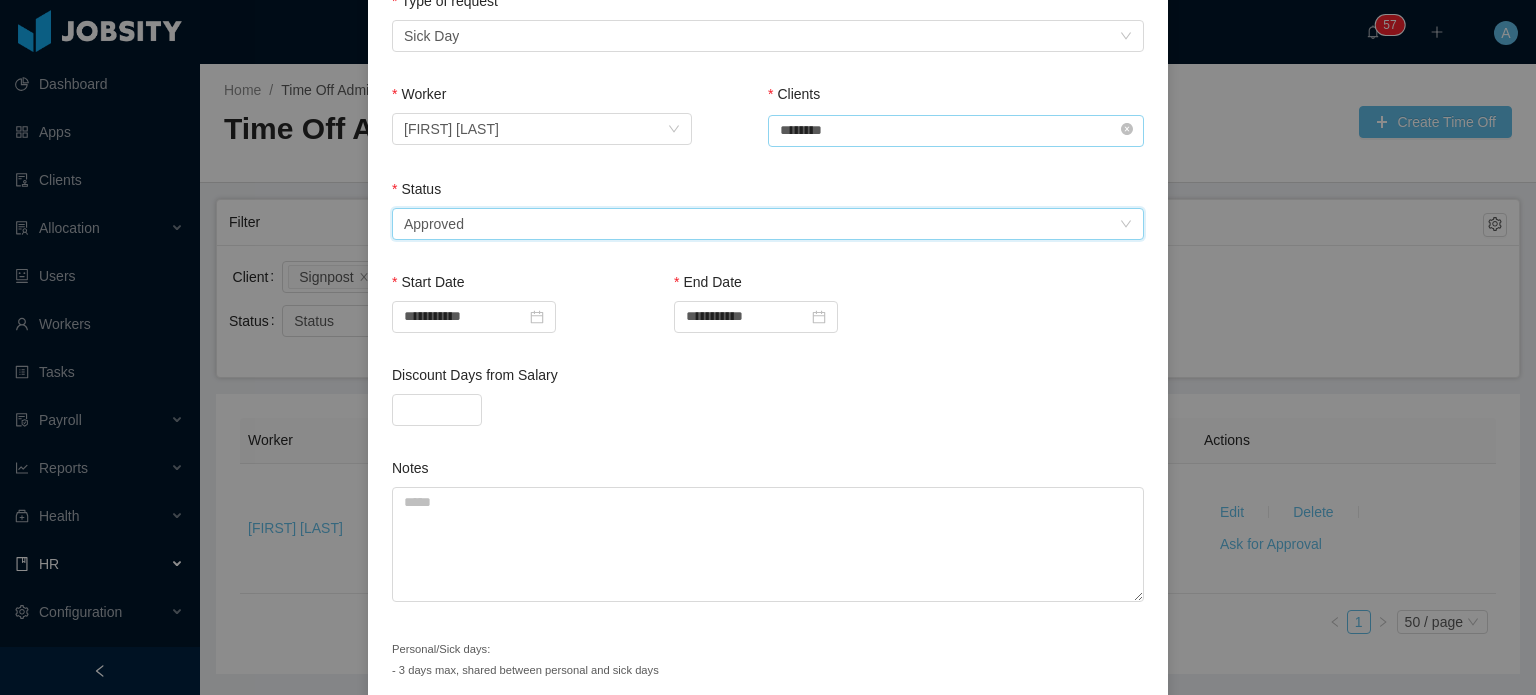 scroll, scrollTop: 411, scrollLeft: 0, axis: vertical 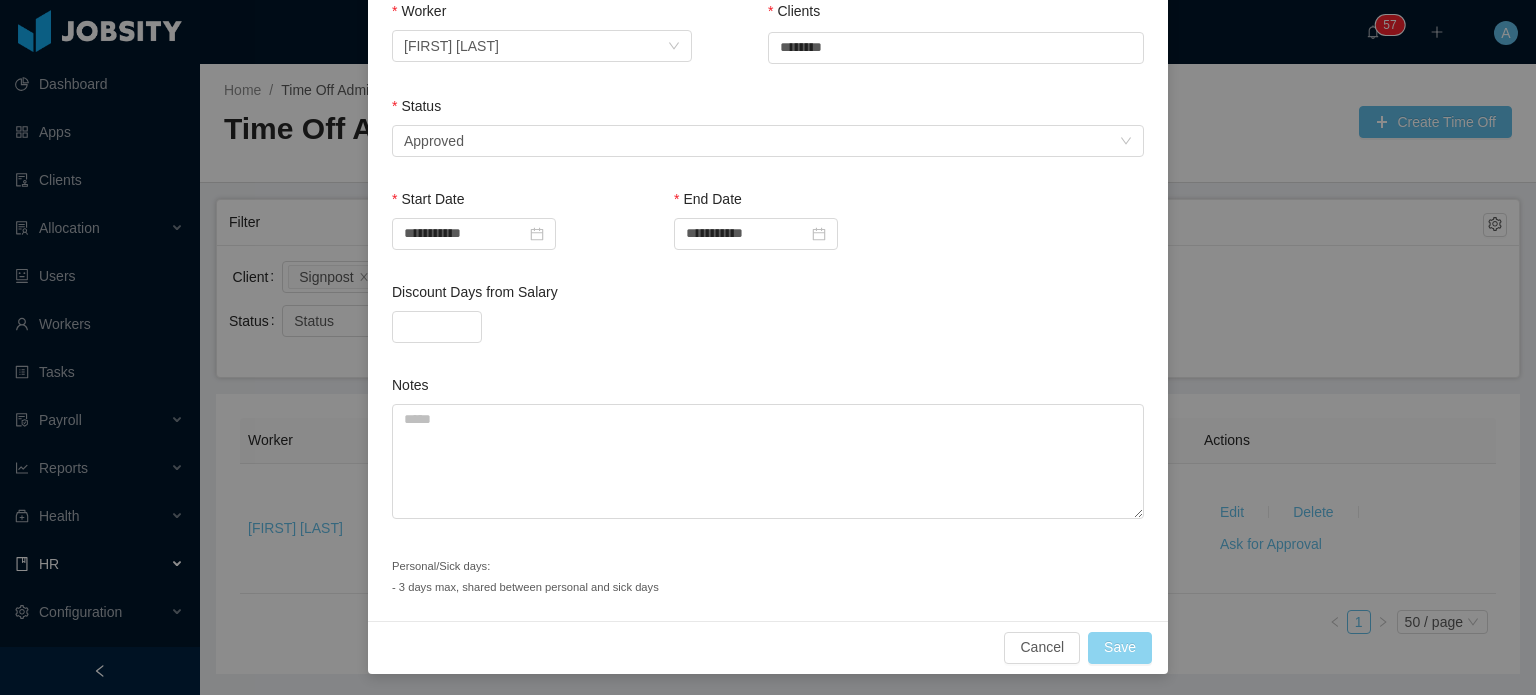 click on "Save" at bounding box center (1120, 648) 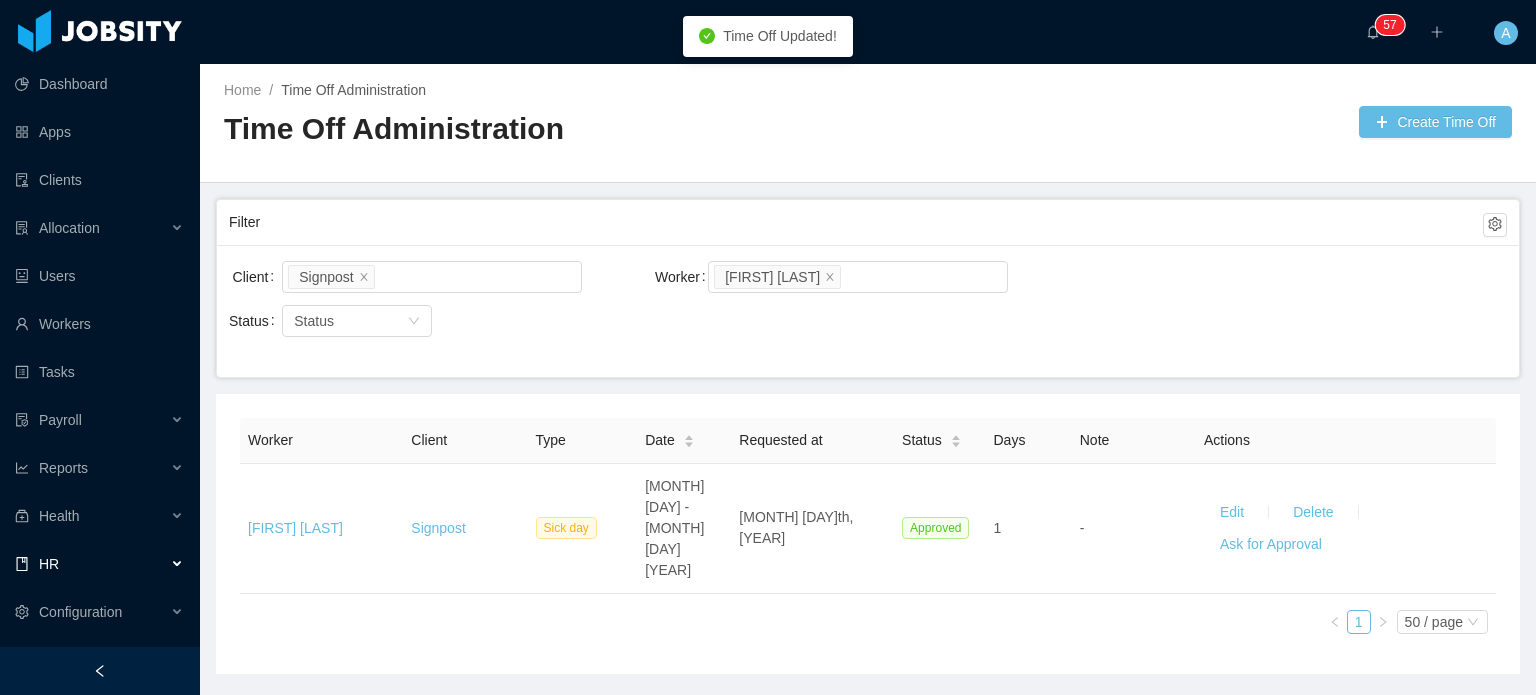 click on "Home / Time Off Administration / Time Off Administration  Create Time Off  Filter Client Signpost   Worker Search workers... [FIRST] [LAST]   Status  Status  Worker Client Type Date Requested at Status Days Note Actions [FIRST] [LAST] Signpost Sick day [MONTH] [DAY] - [MONTH] [DAY] [YEAR] [MONTH] [DAY]th, [YEAR] Approved [DAY] - Edit  Delete   Ask for Approval  1 50 / page Copyright Jobsity © - [YEAR]" at bounding box center [868, 379] 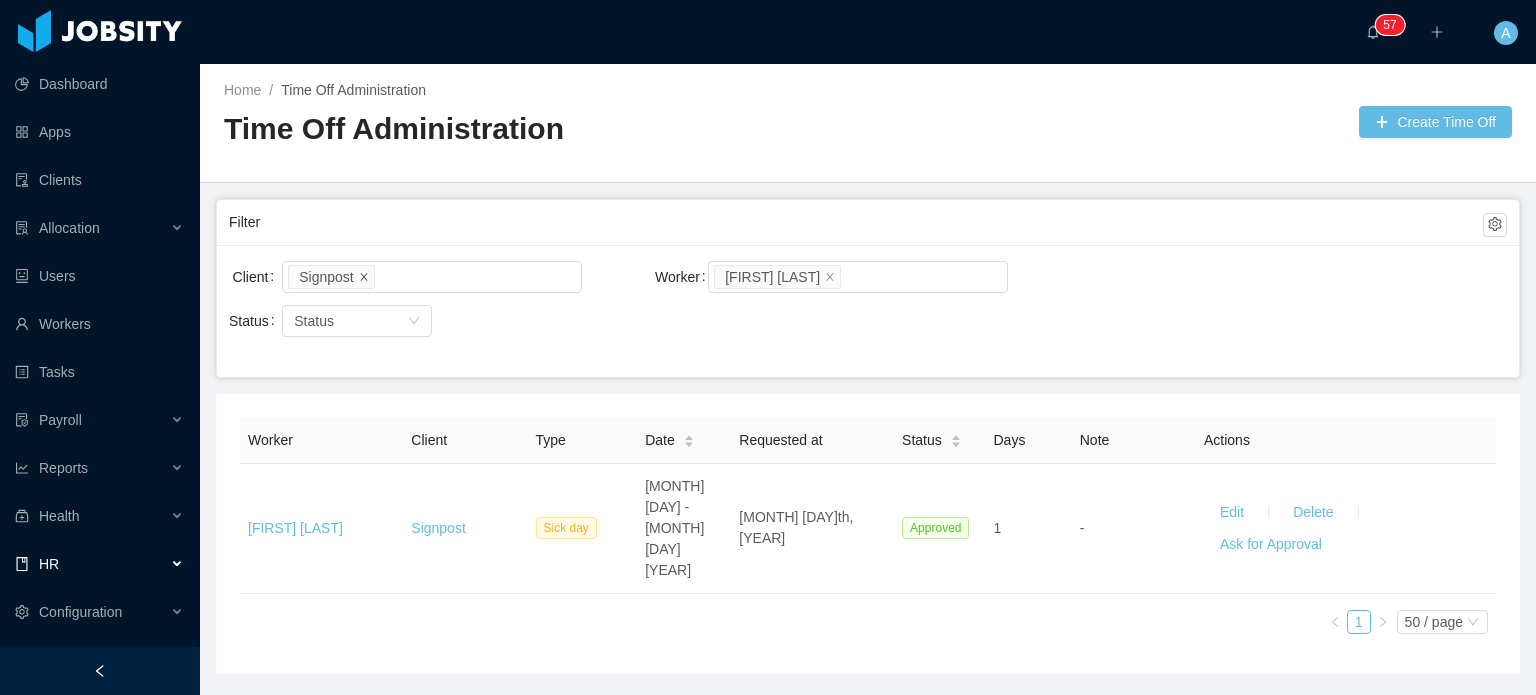 click 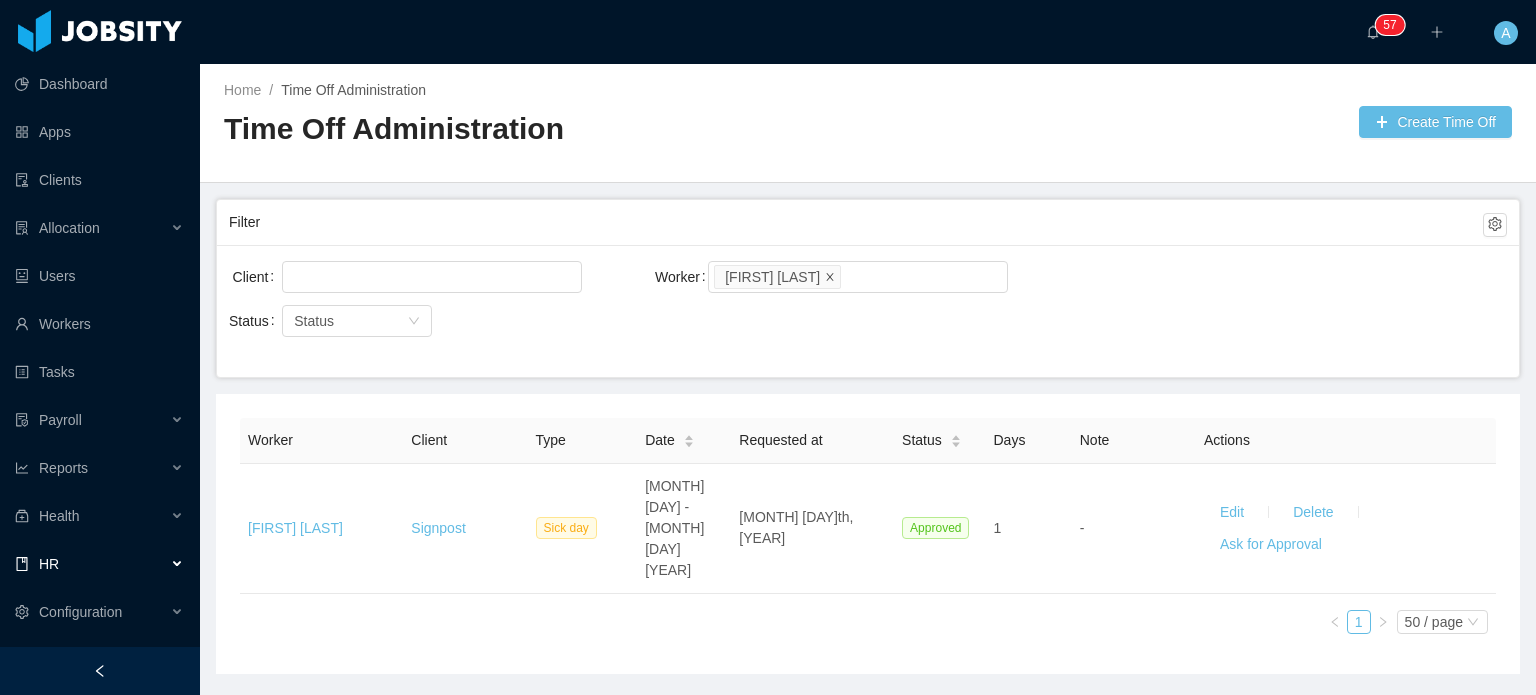 click 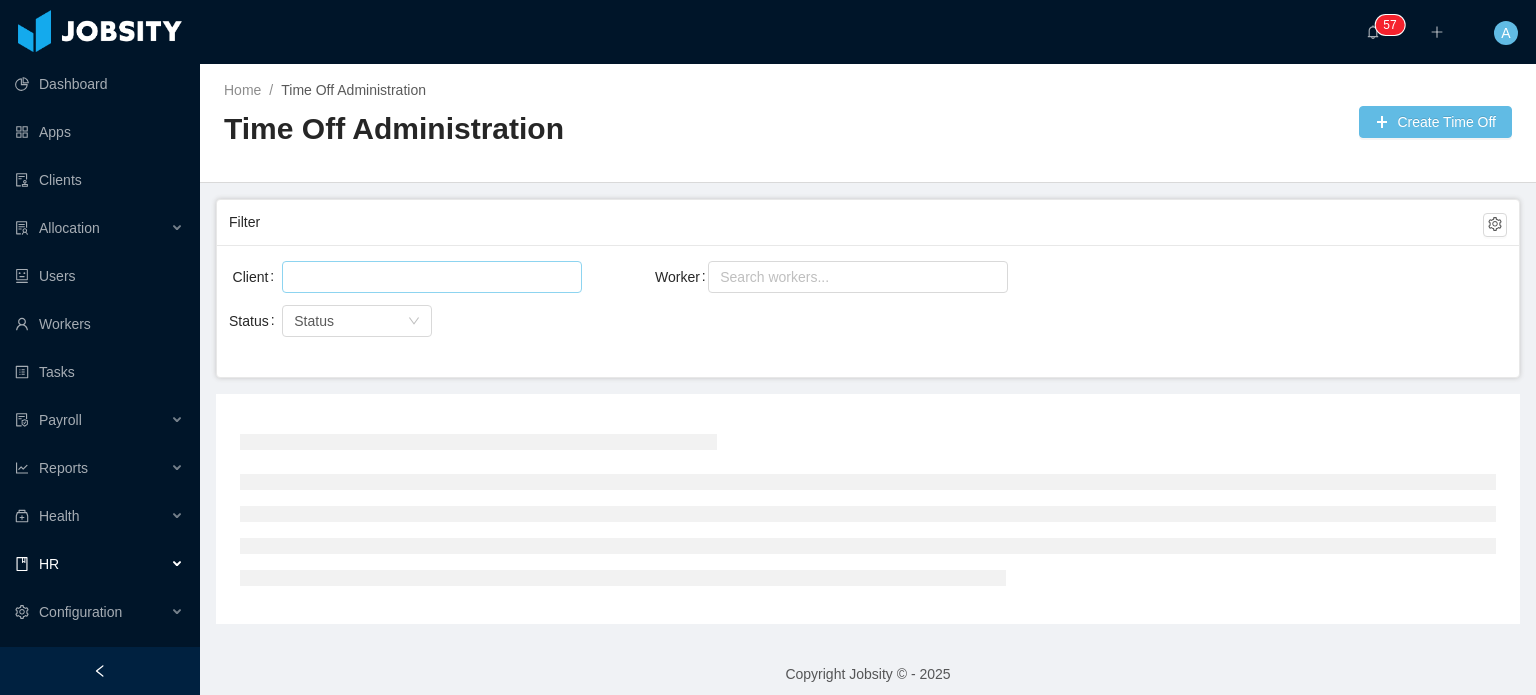 click at bounding box center [429, 277] 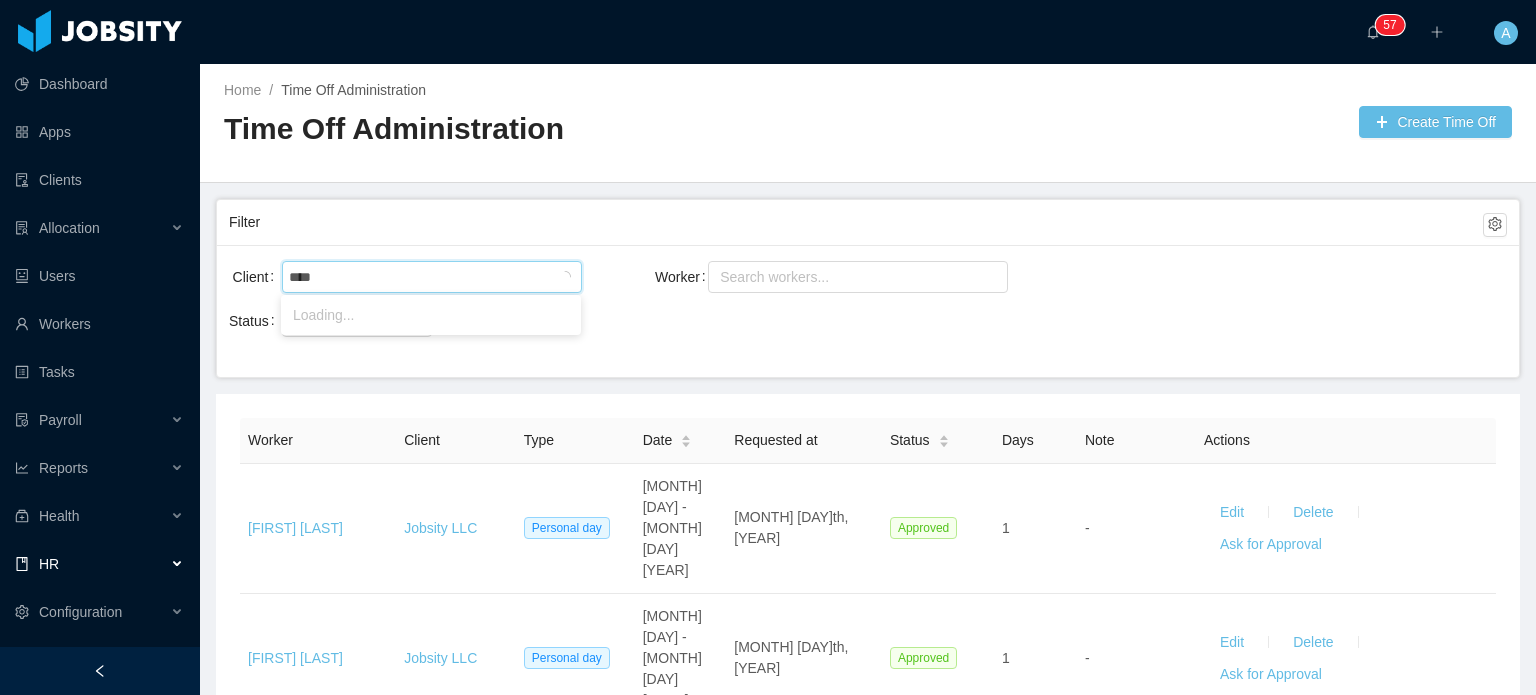 type on "*****" 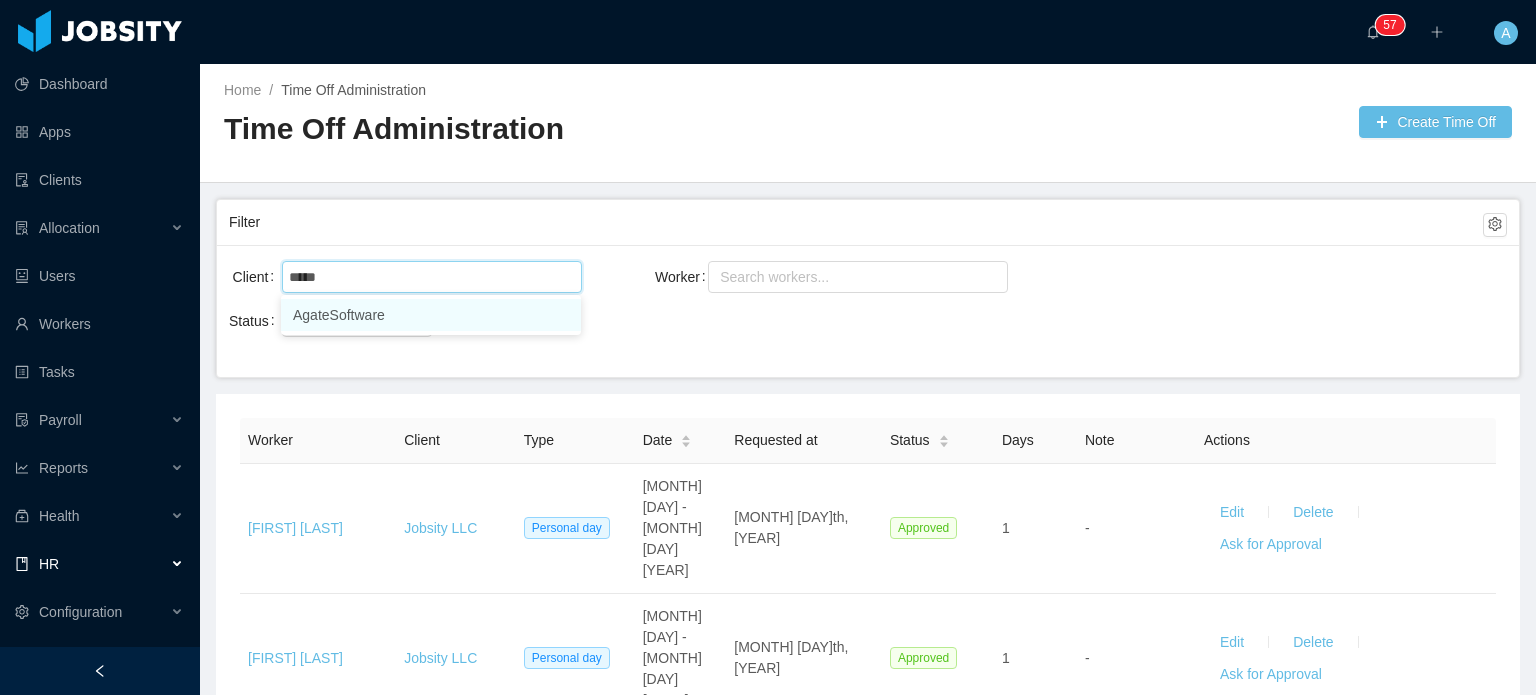click on "AgateSoftware" at bounding box center [431, 315] 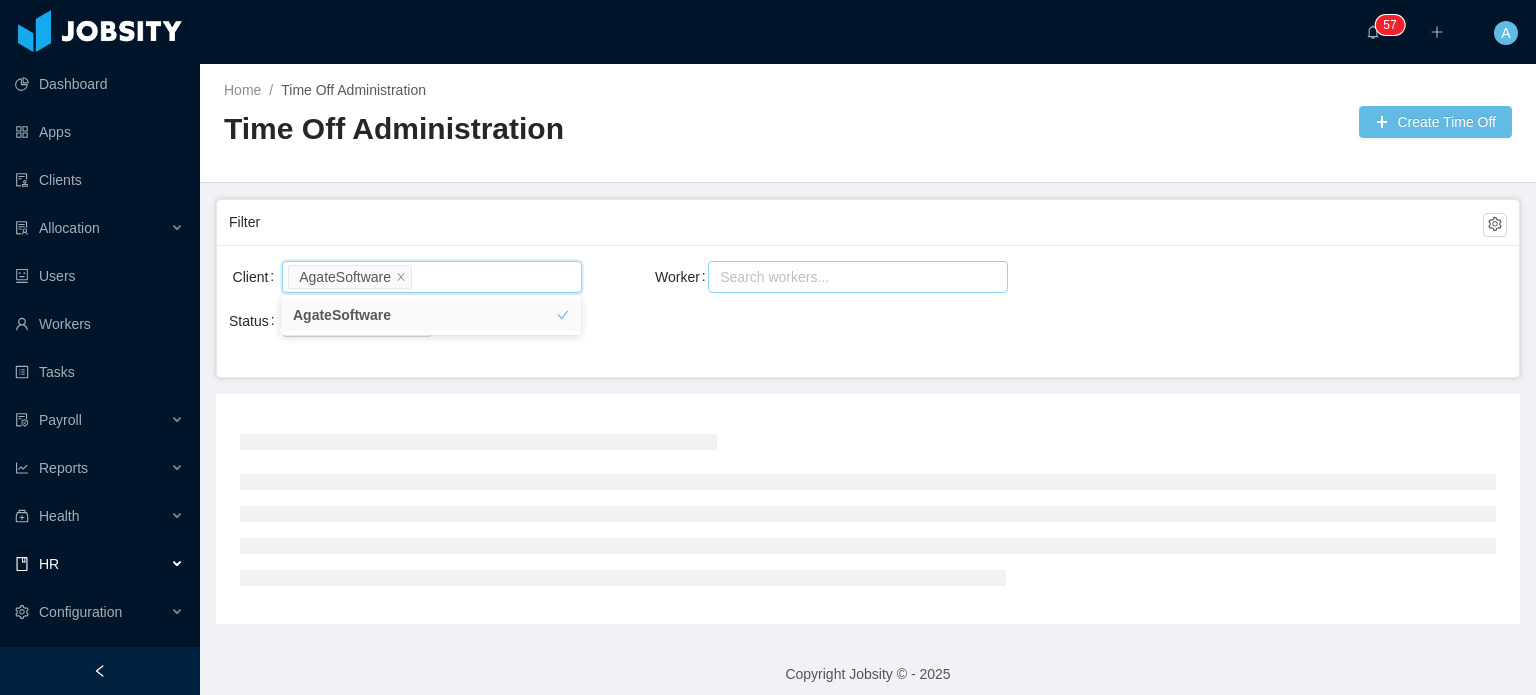 click on "Search workers..." at bounding box center (850, 277) 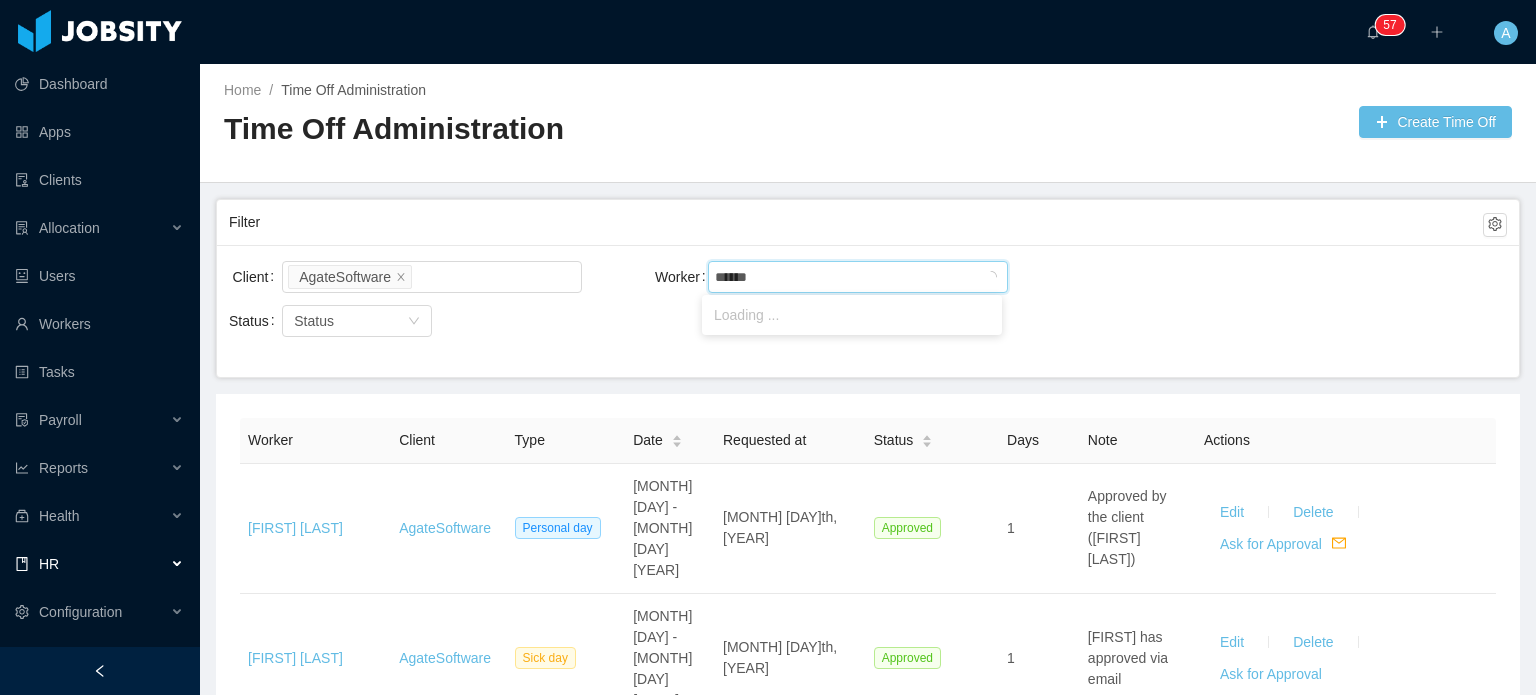 type on "*******" 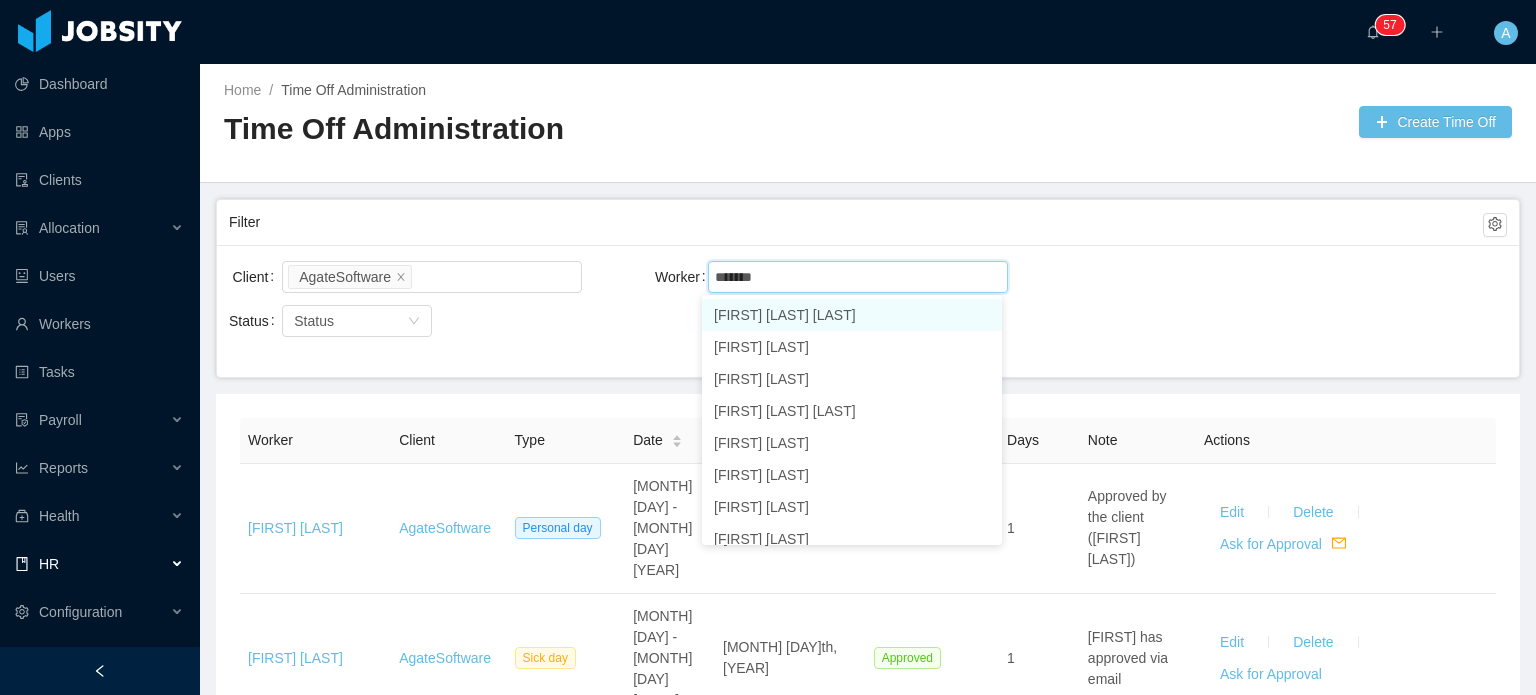 type 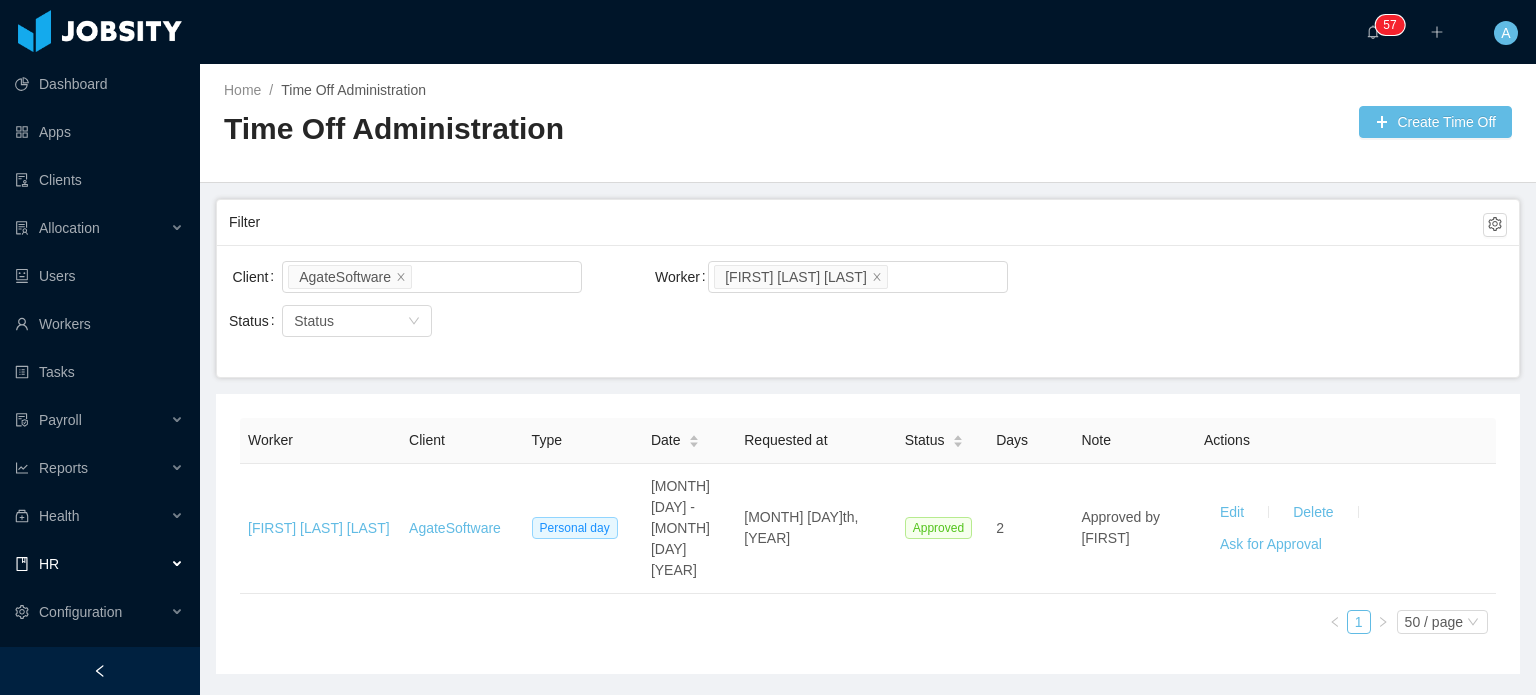 click on "Filter" at bounding box center (856, 222) 